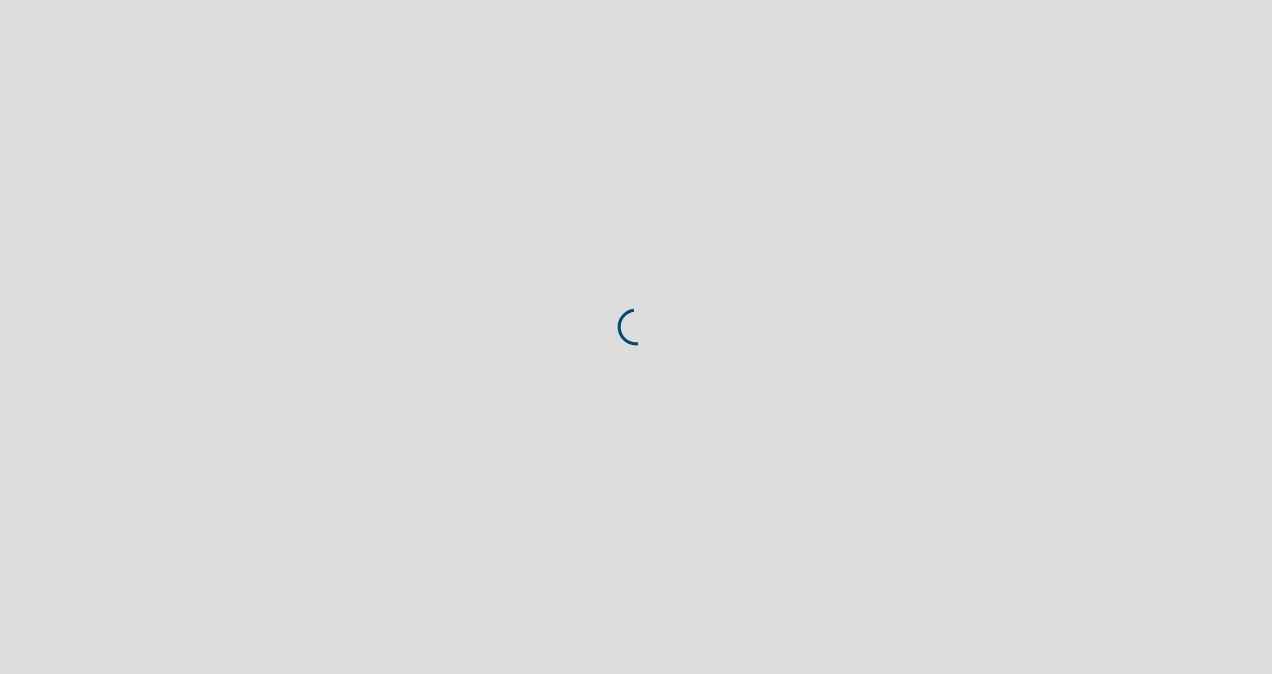 scroll, scrollTop: 0, scrollLeft: 0, axis: both 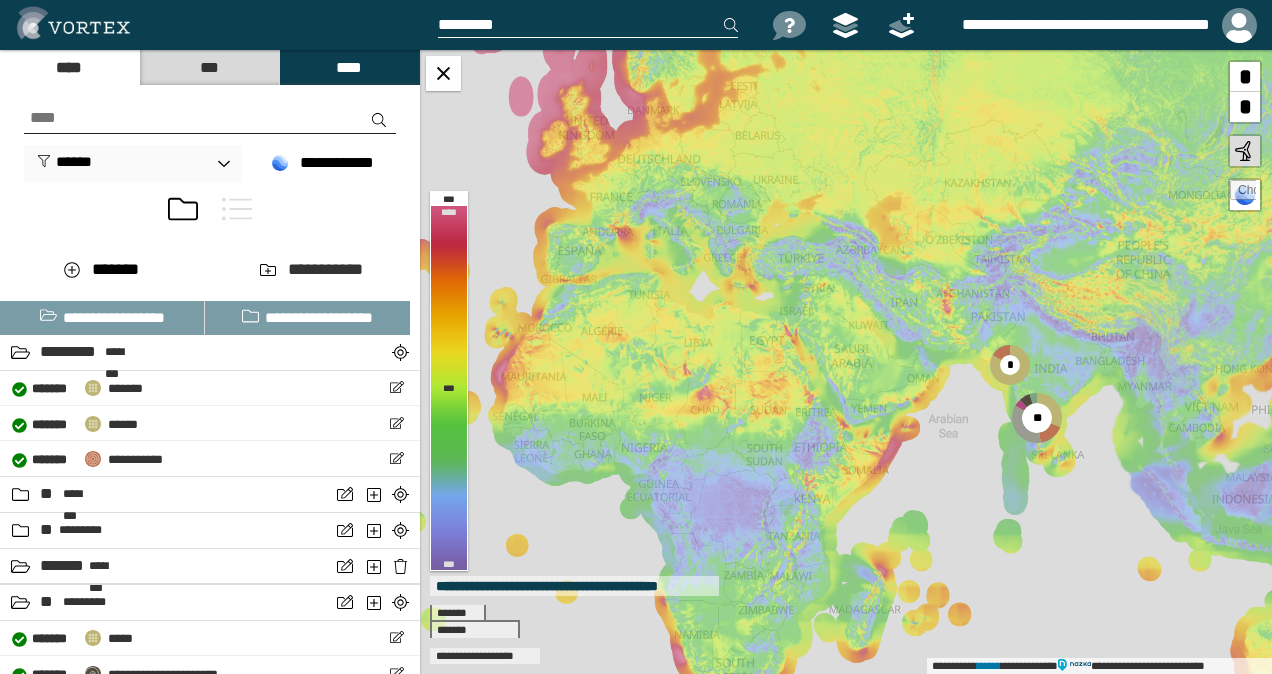 click at bounding box center (237, 209) 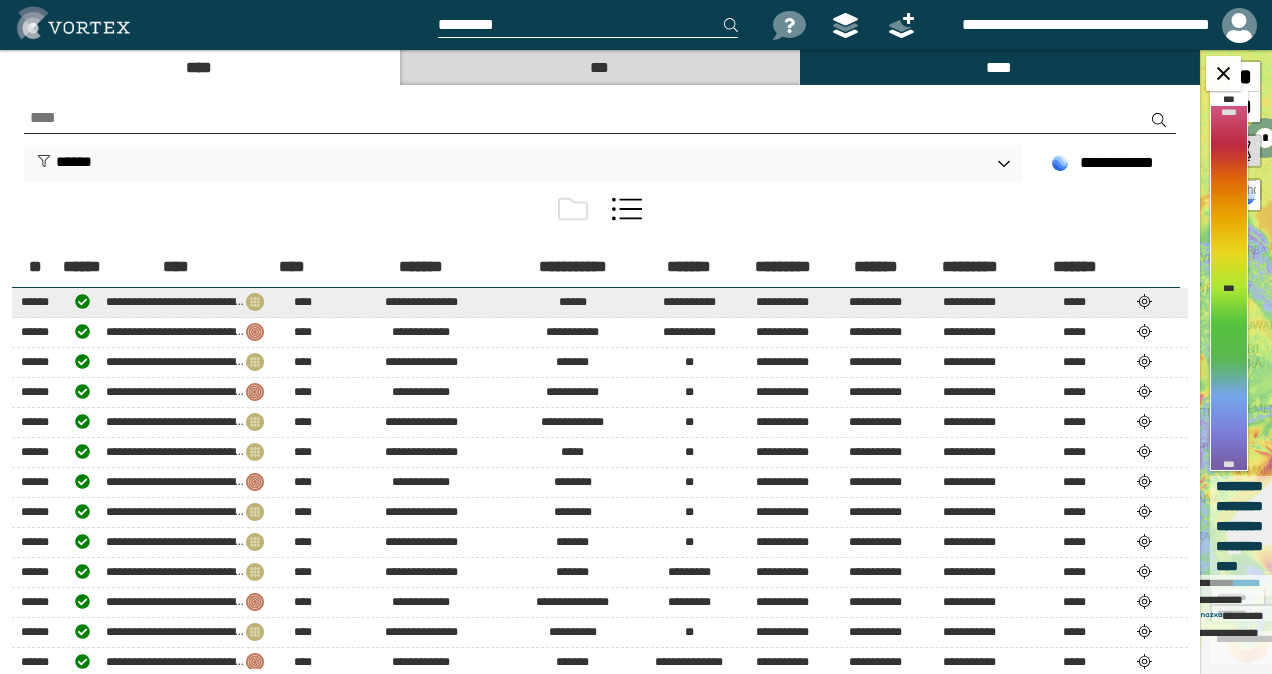 click at bounding box center (1144, 301) 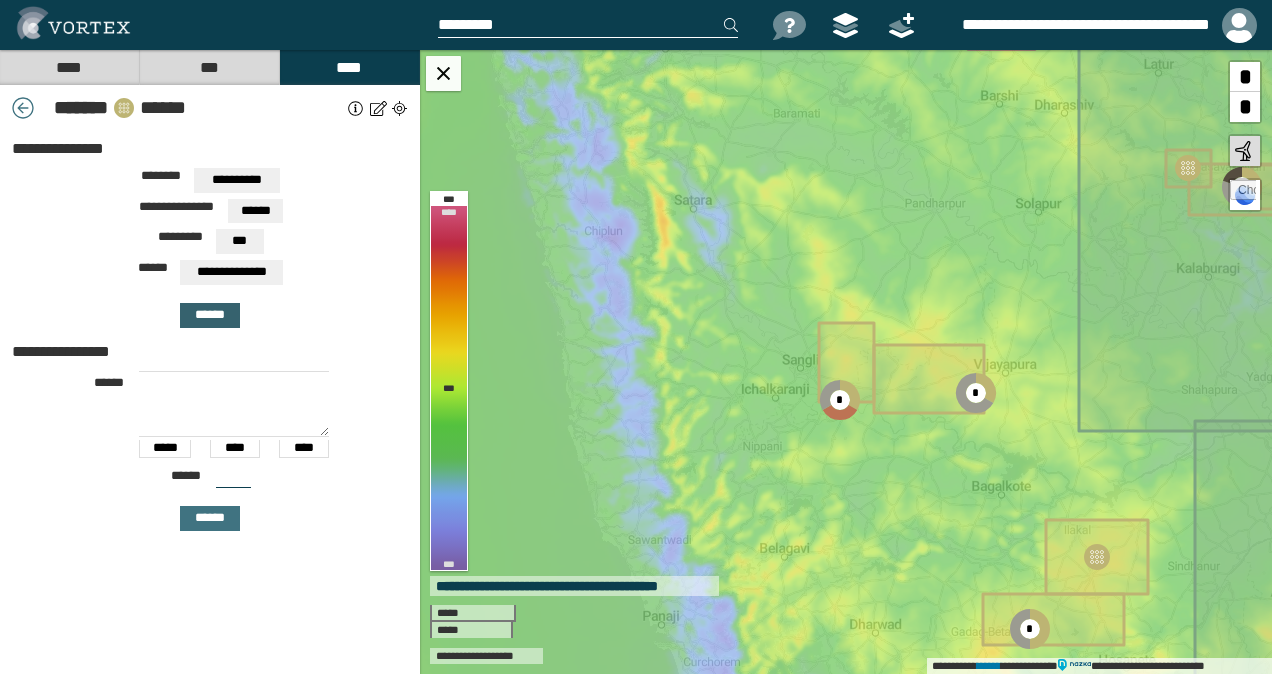 click on "******" at bounding box center (210, 315) 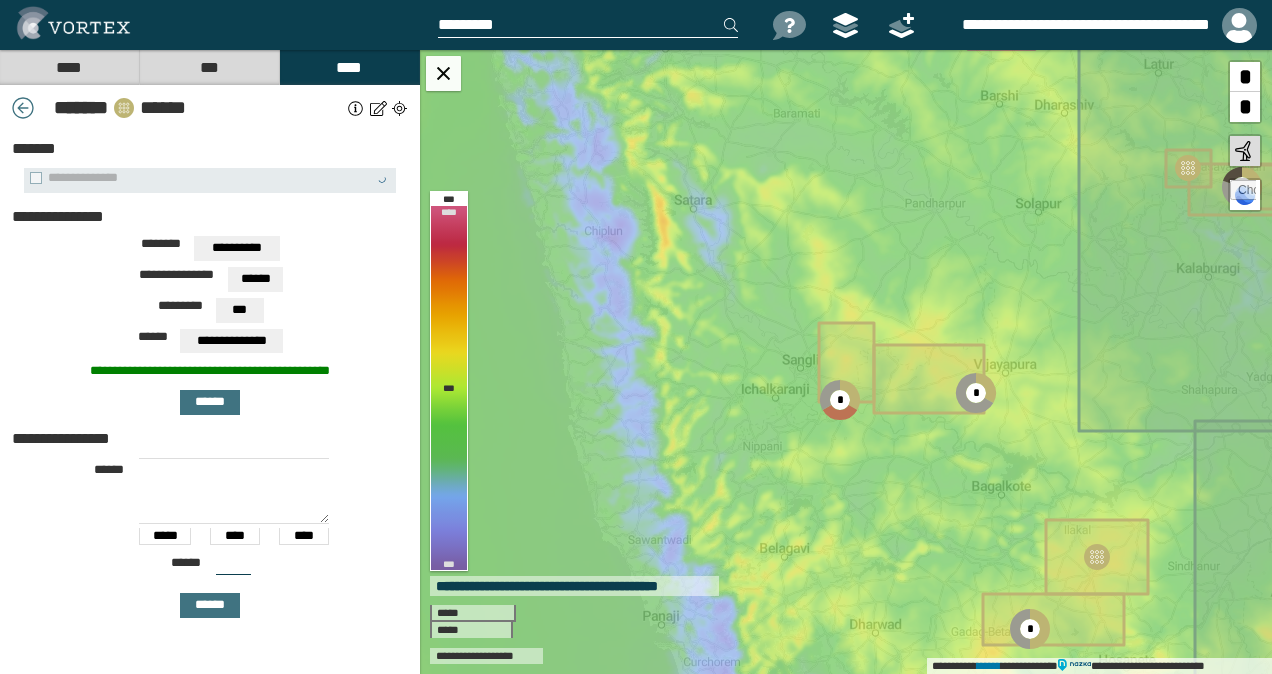click on "***" at bounding box center (239, 310) 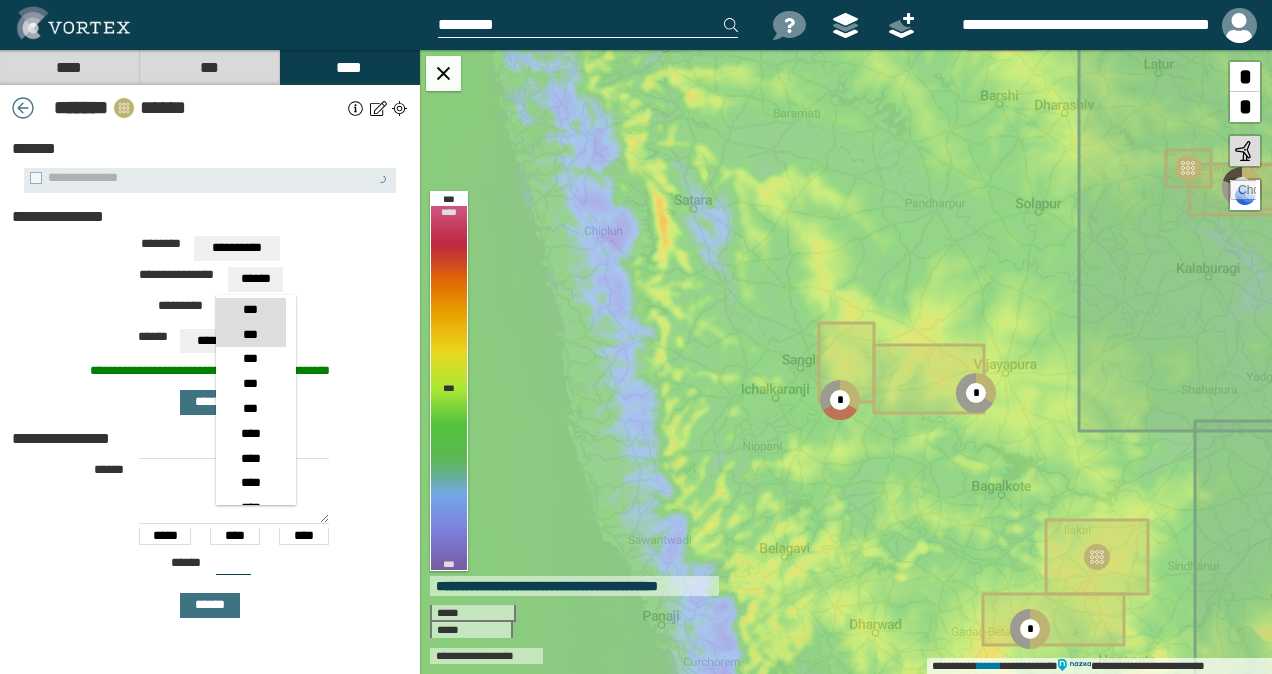 click on "***" at bounding box center [250, 335] 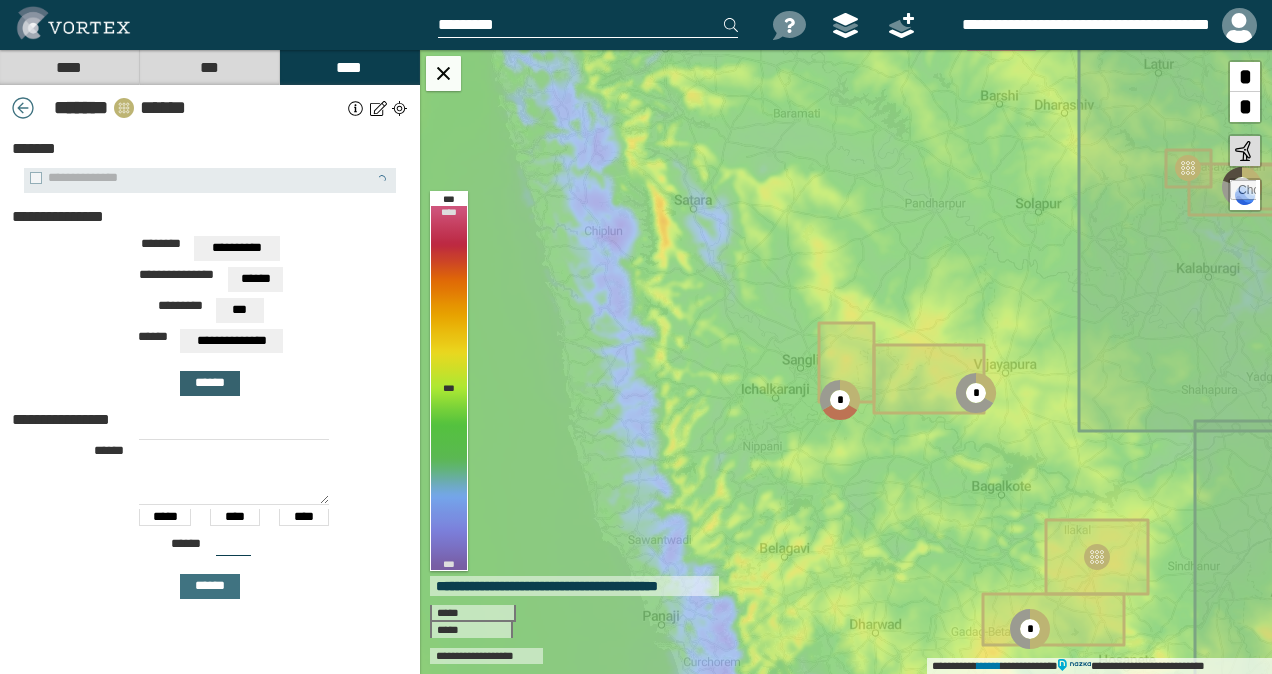 drag, startPoint x: 217, startPoint y: 384, endPoint x: 226, endPoint y: 369, distance: 17.492855 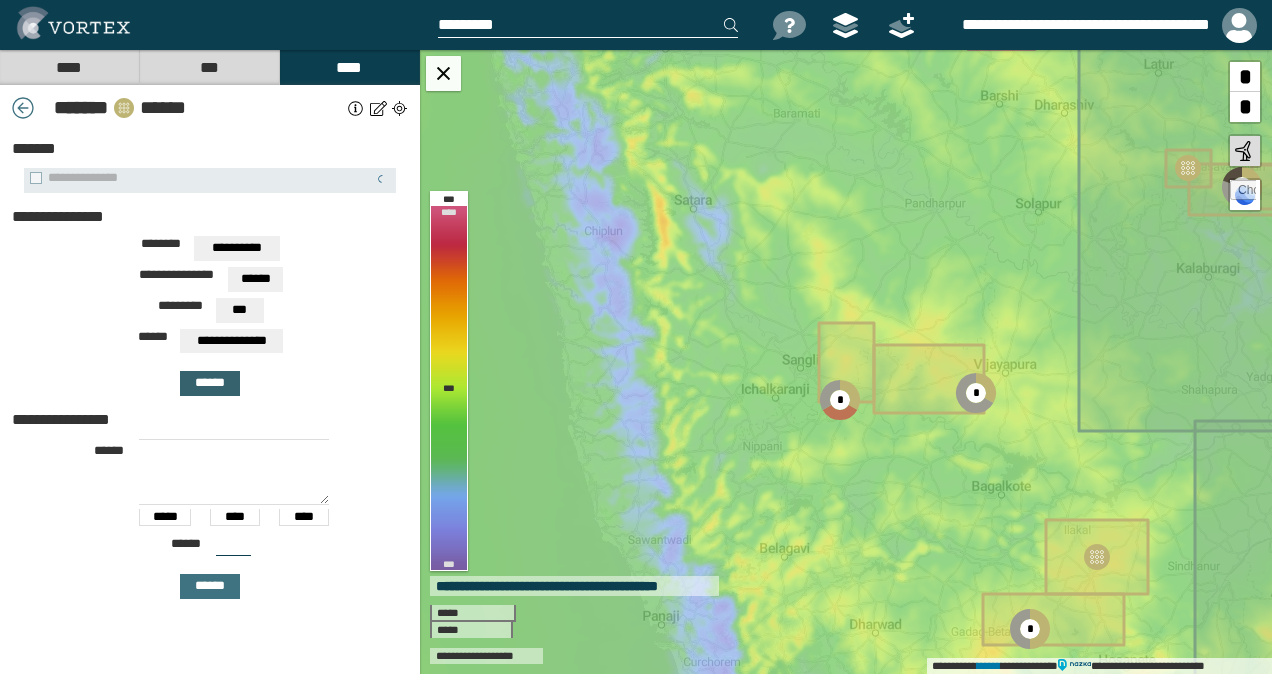 click on "******" at bounding box center [210, 383] 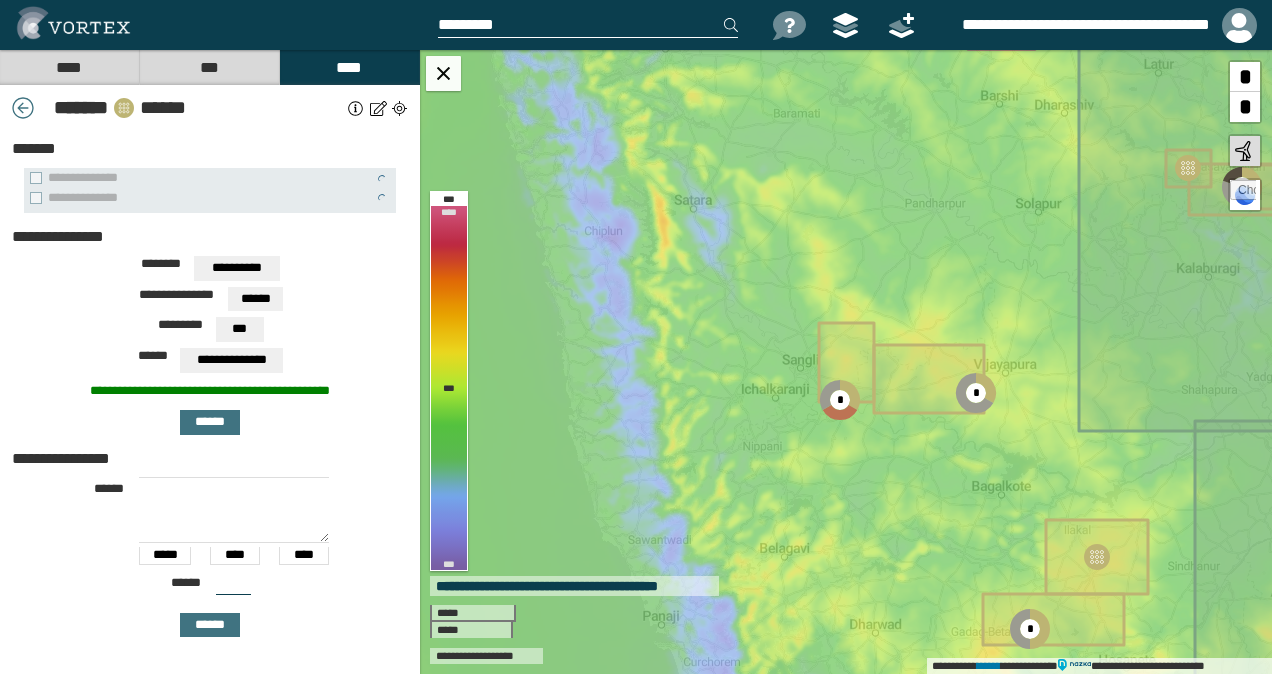 click on "***" at bounding box center (239, 329) 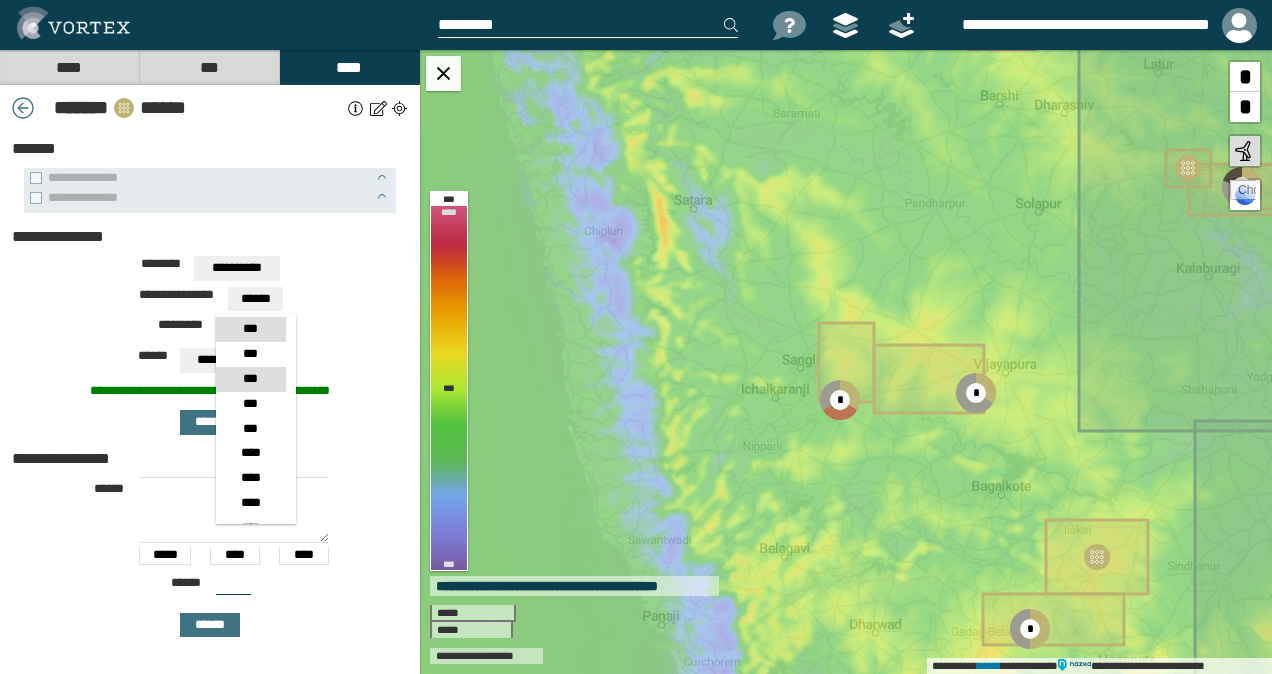 click on "***" at bounding box center (250, 379) 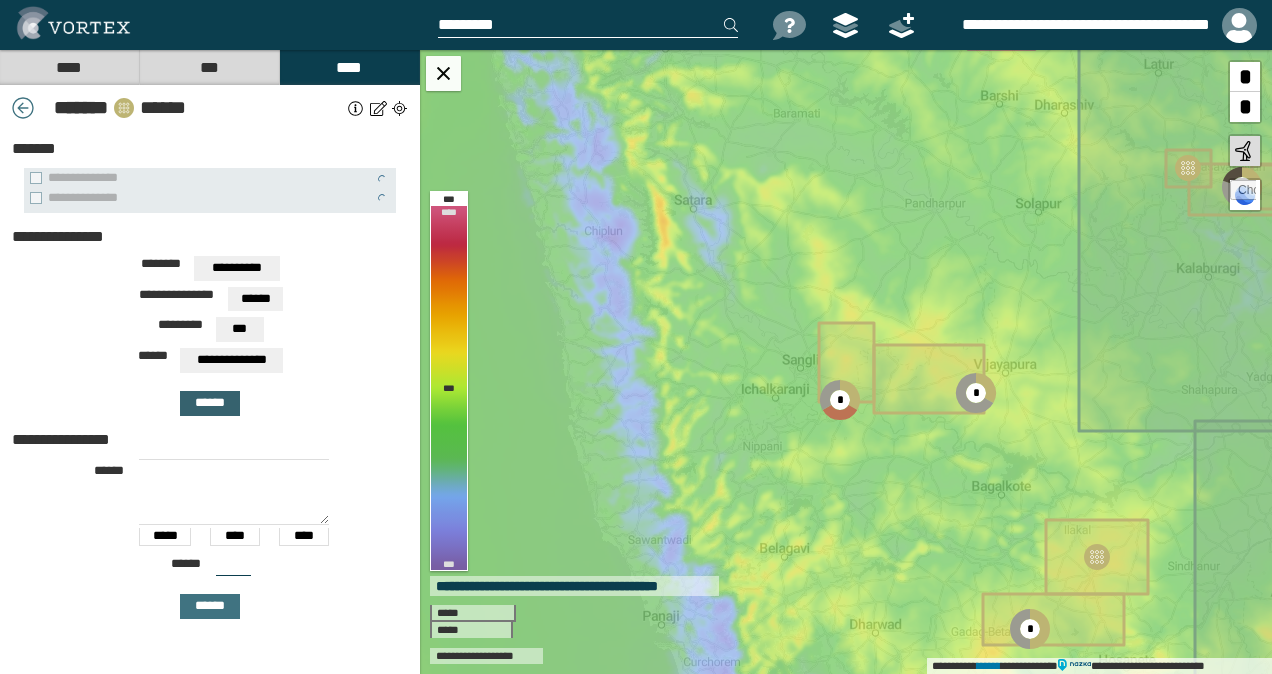 click on "******" at bounding box center [210, 403] 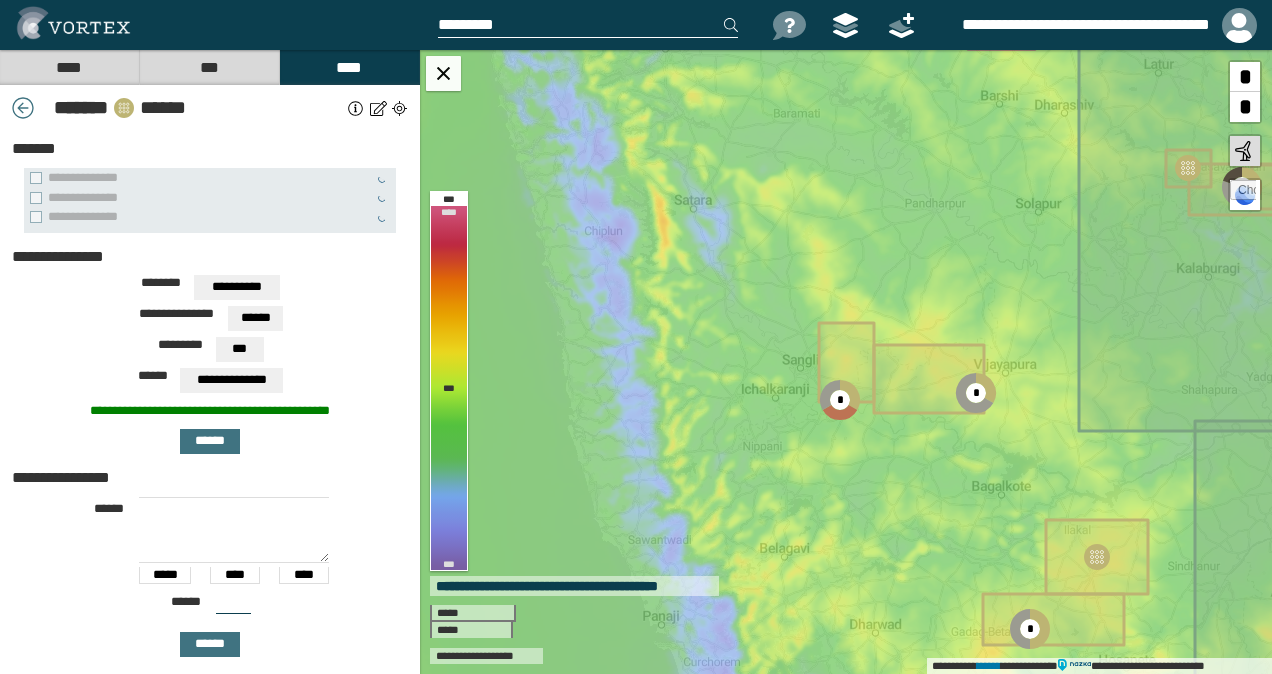 click on "***" at bounding box center [239, 349] 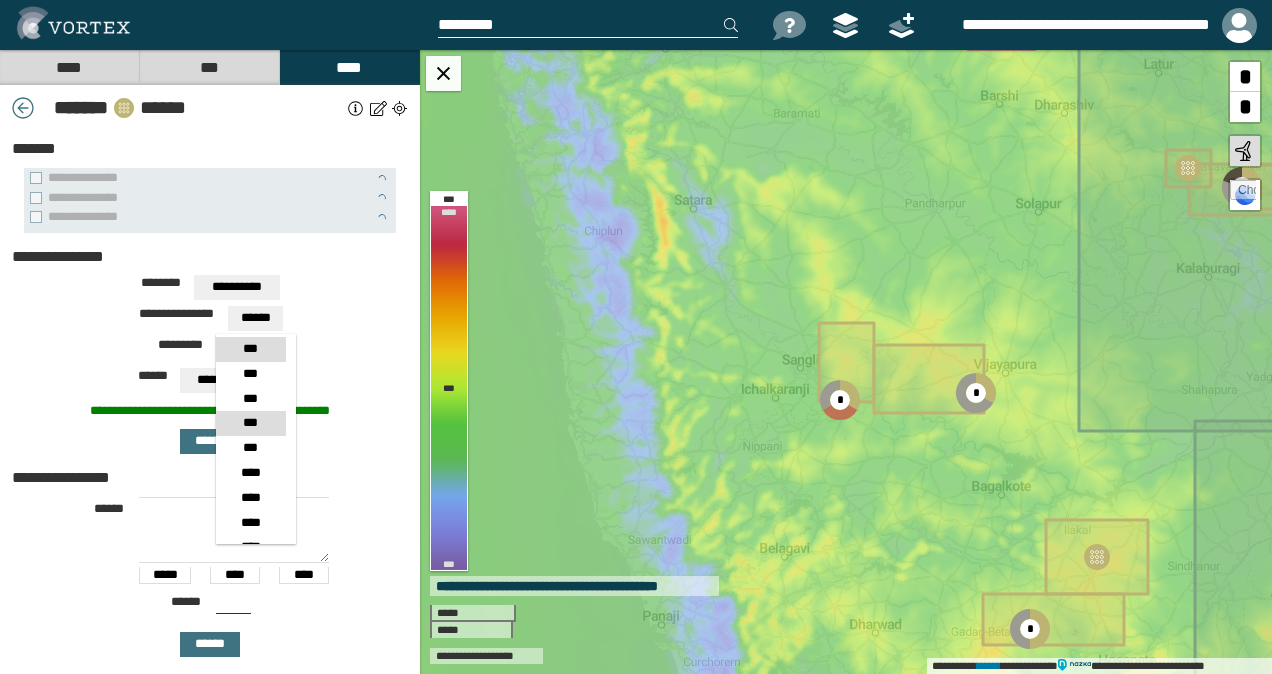 click on "***" at bounding box center [250, 423] 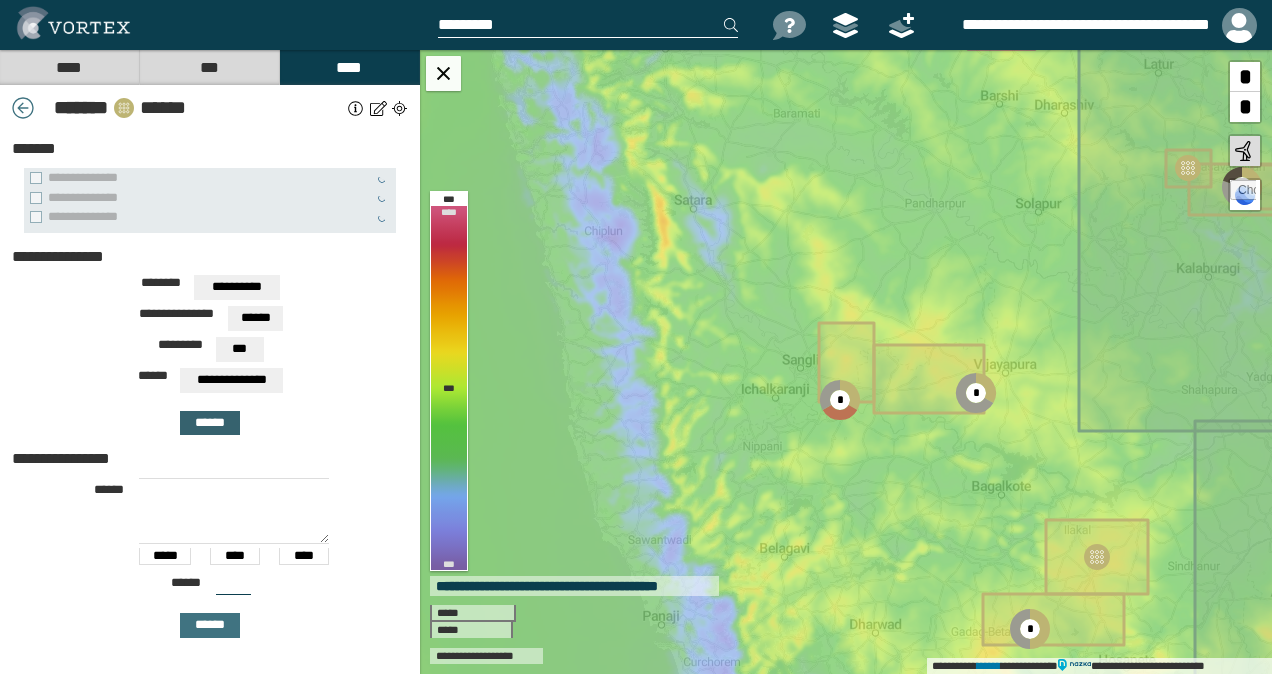 click on "******" at bounding box center [210, 423] 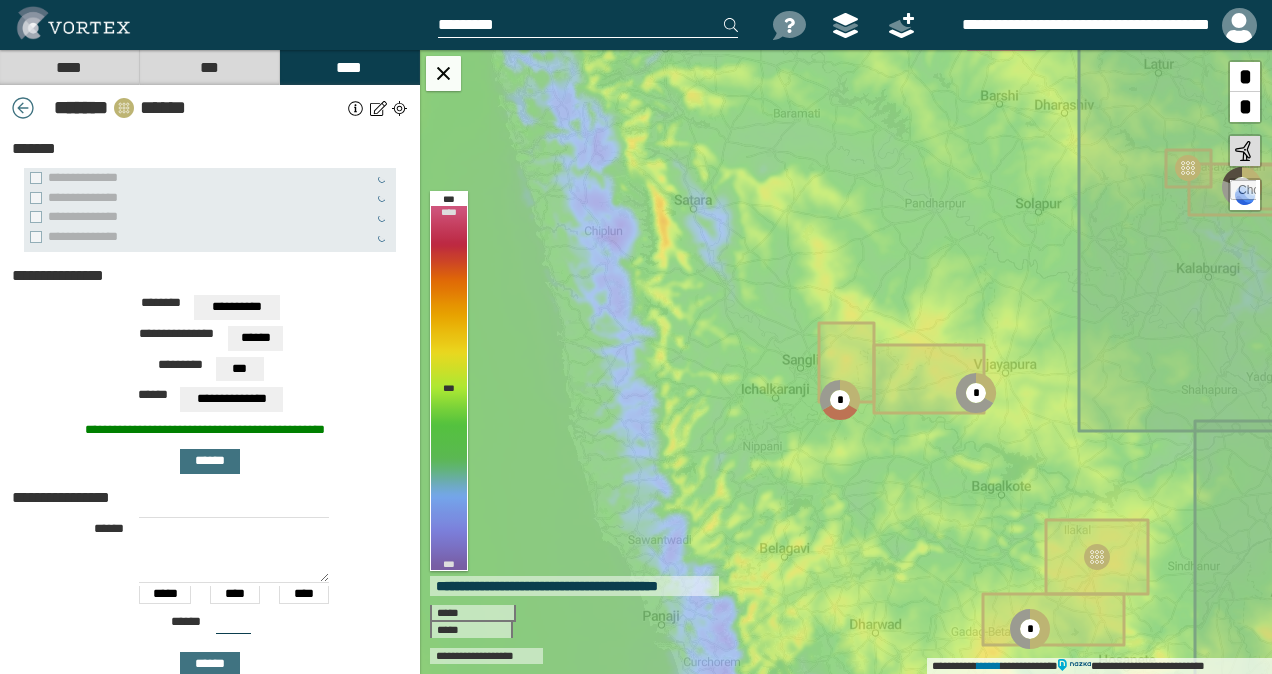 click on "***" at bounding box center (239, 369) 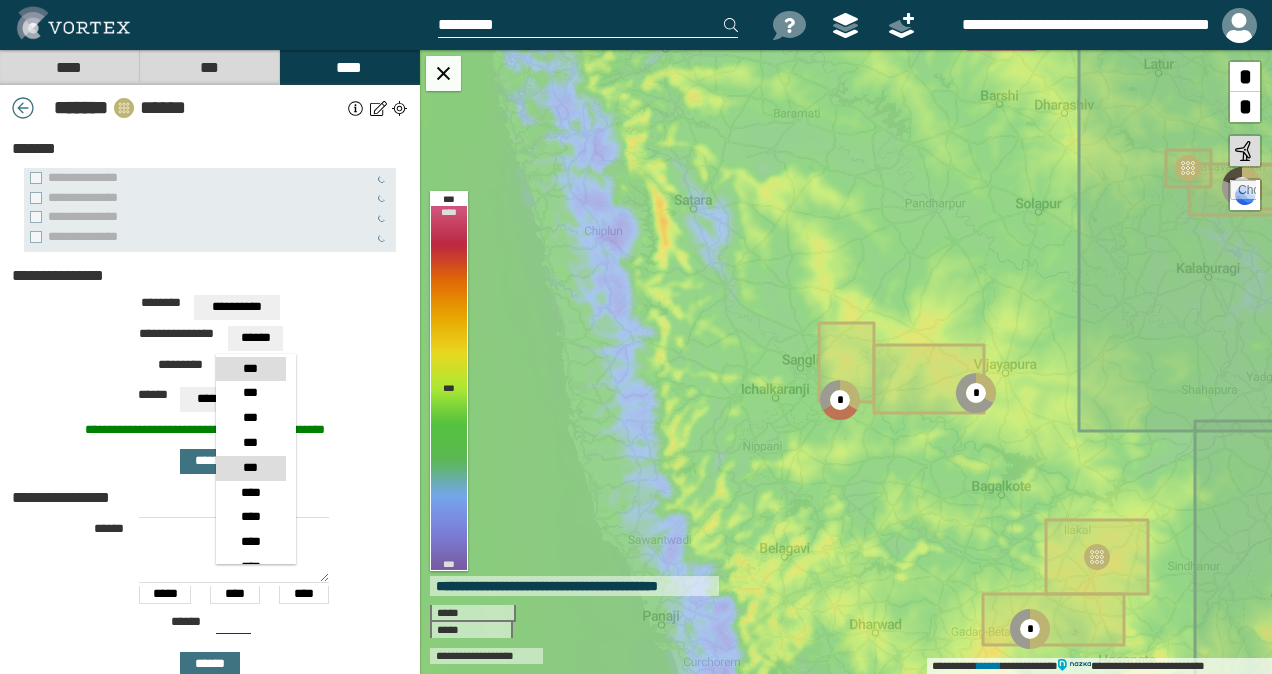 click on "***" at bounding box center (250, 468) 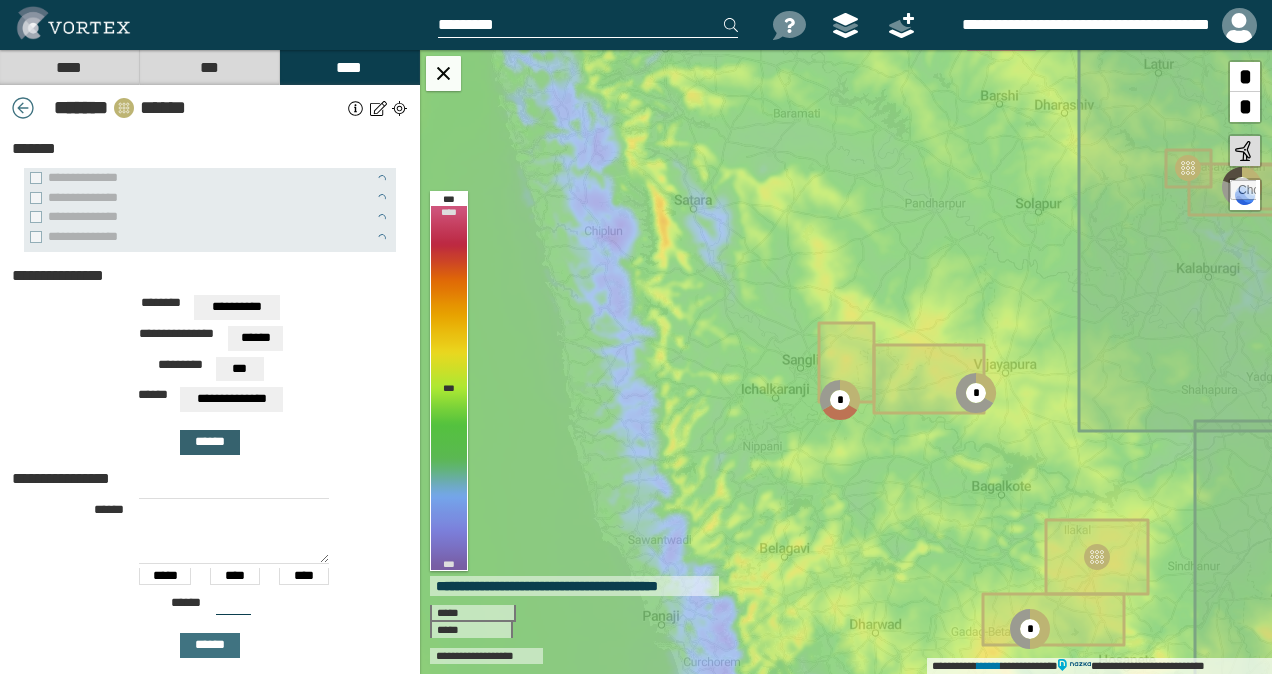 click on "******" at bounding box center [210, 442] 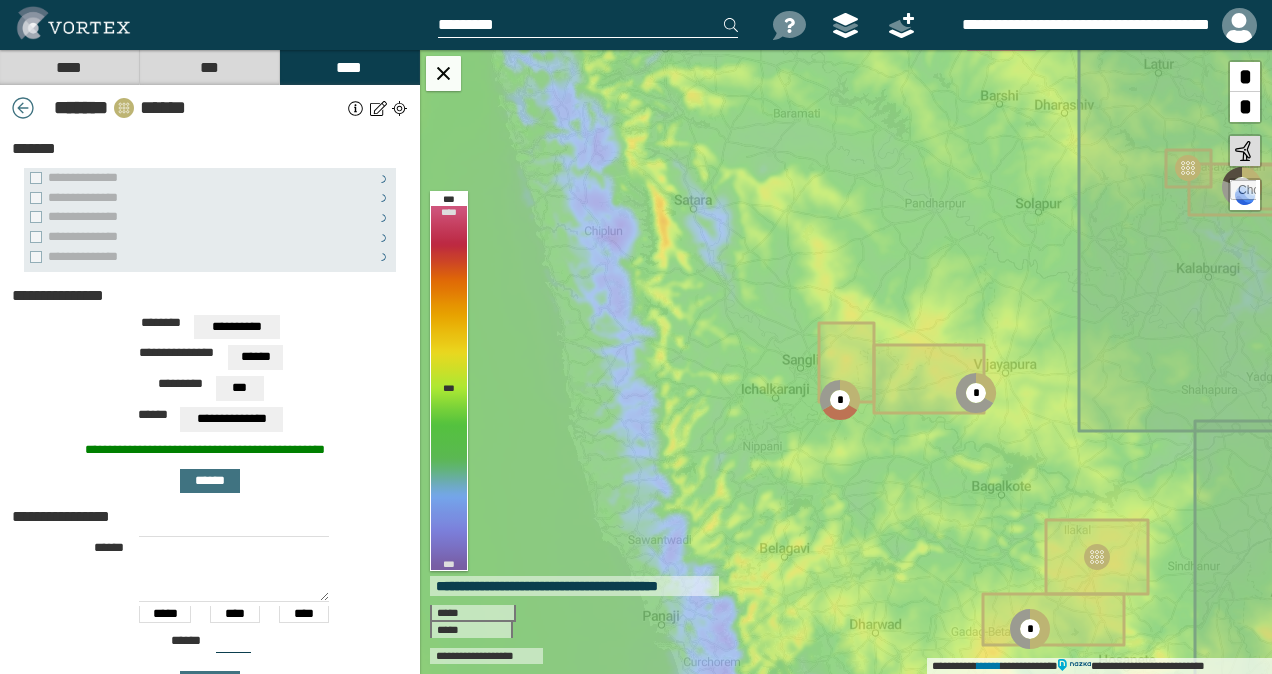 click on "***" at bounding box center (239, 388) 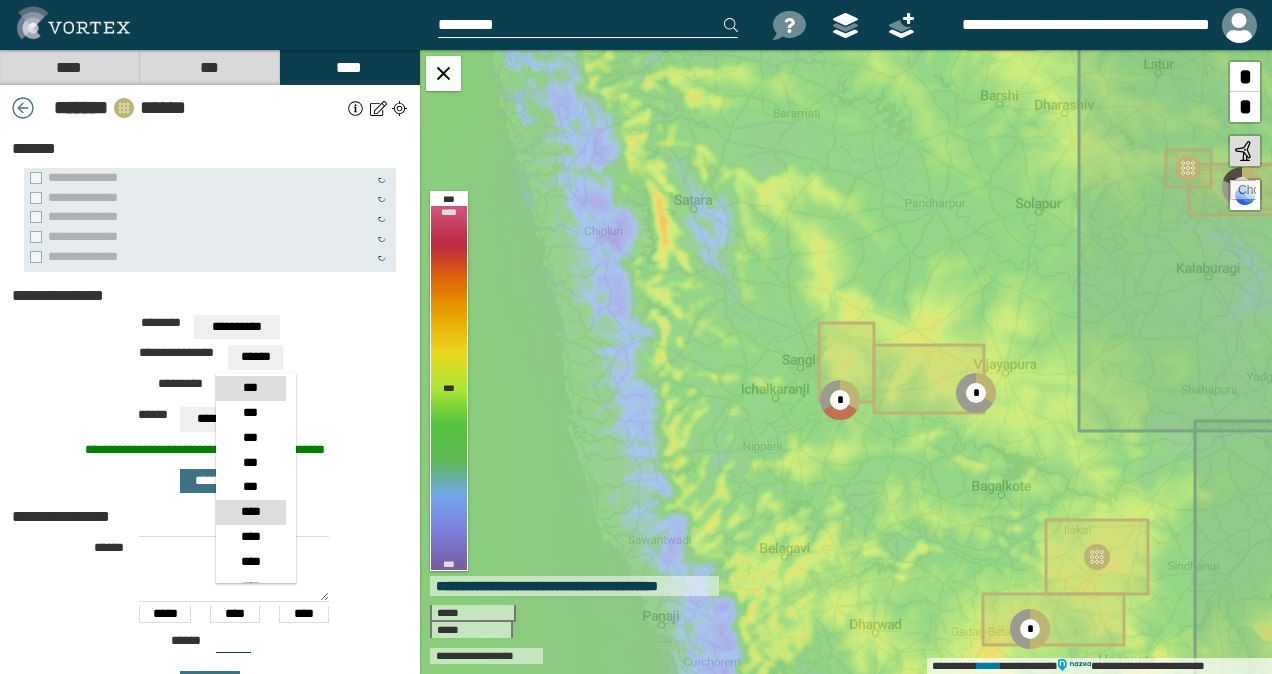 click on "****" at bounding box center [250, 512] 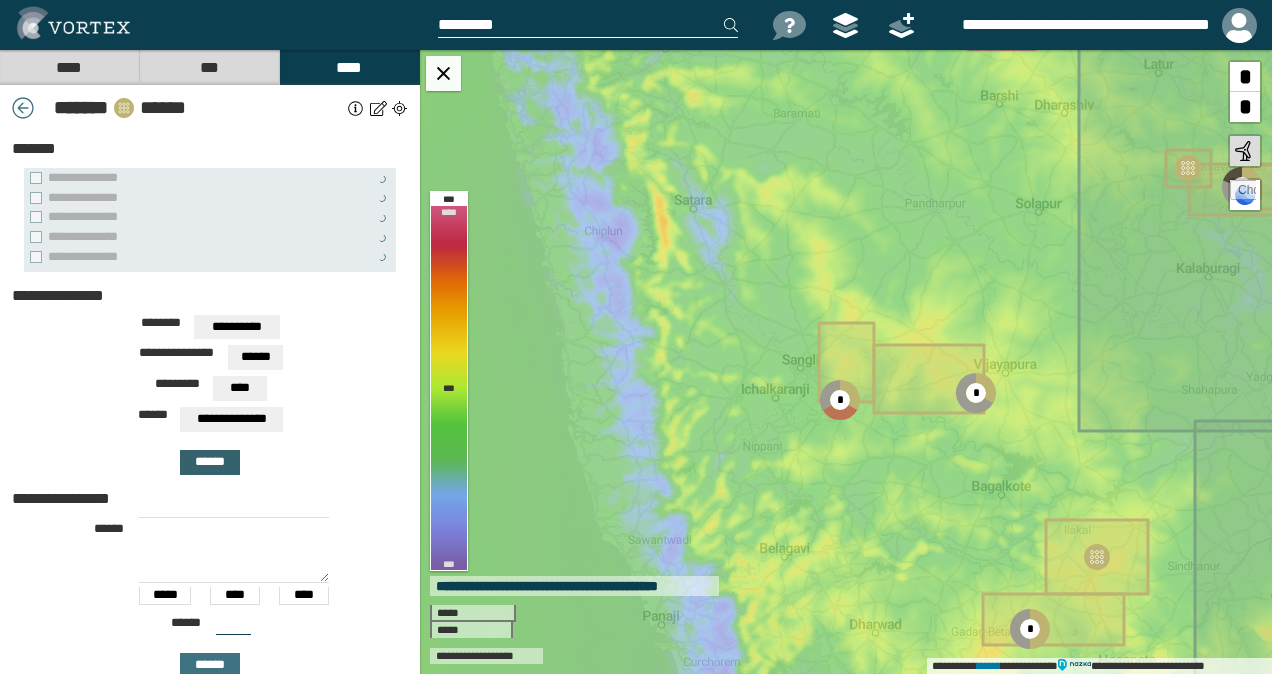 click on "******" at bounding box center (210, 462) 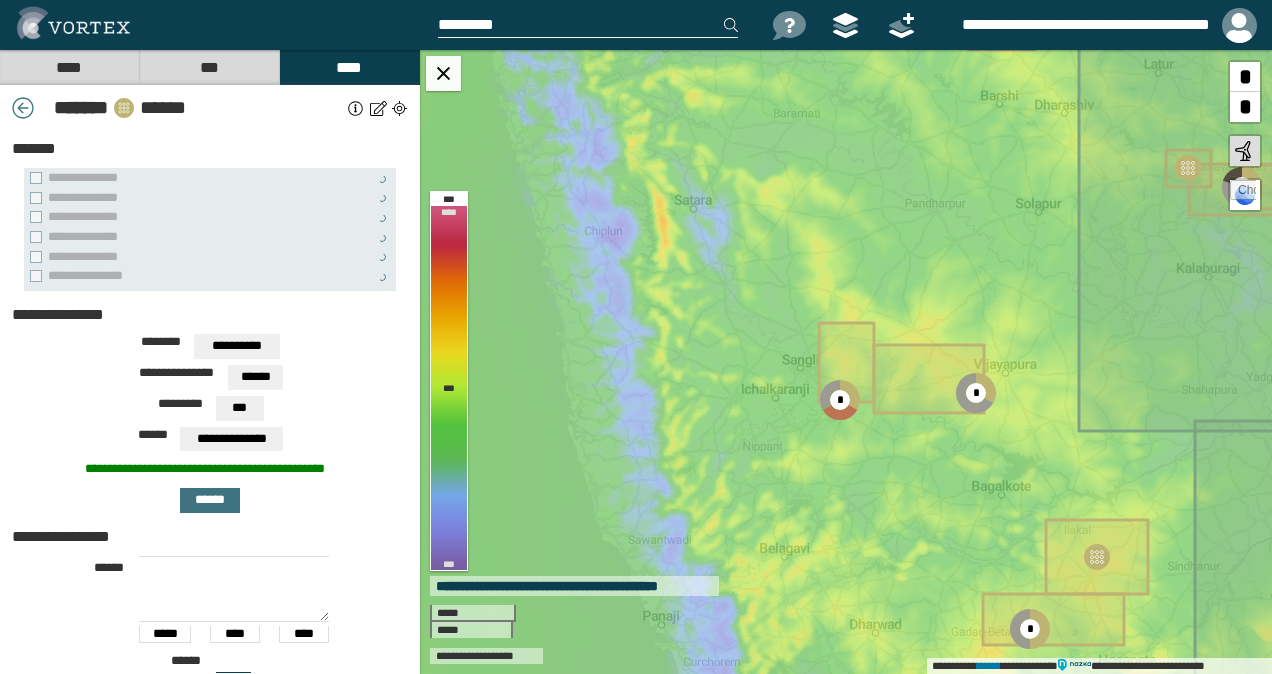 click on "***" at bounding box center [239, 408] 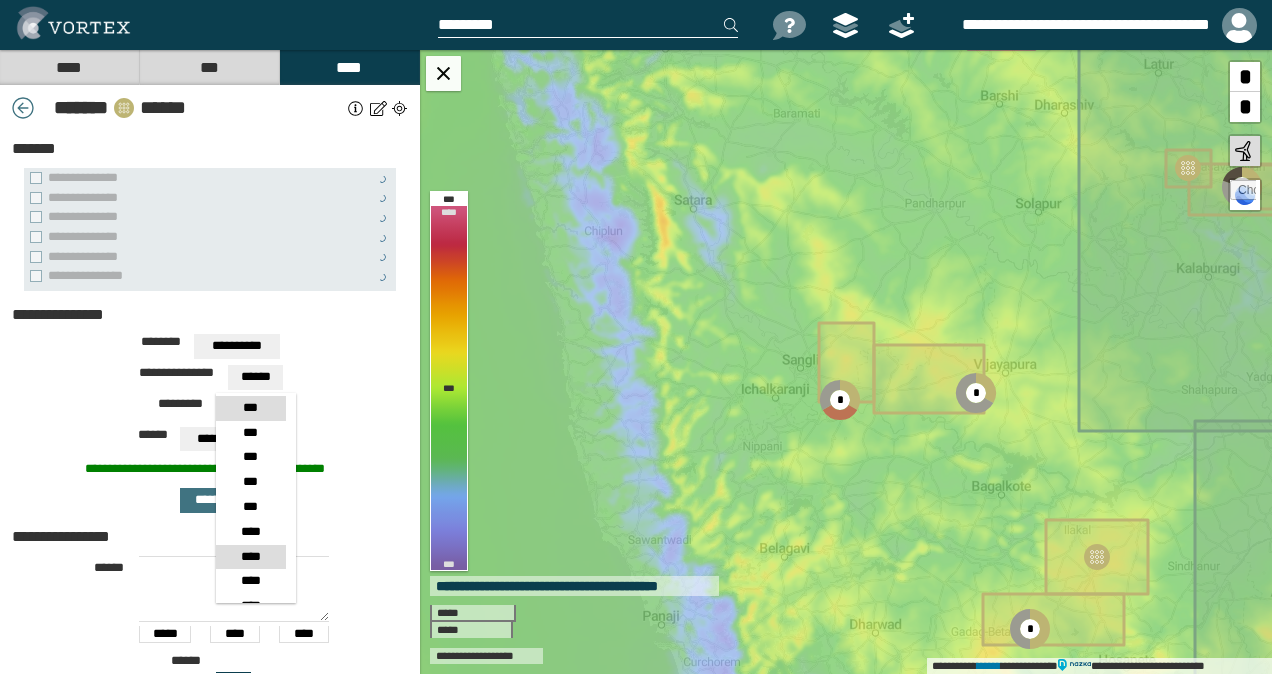 click on "****" at bounding box center (250, 557) 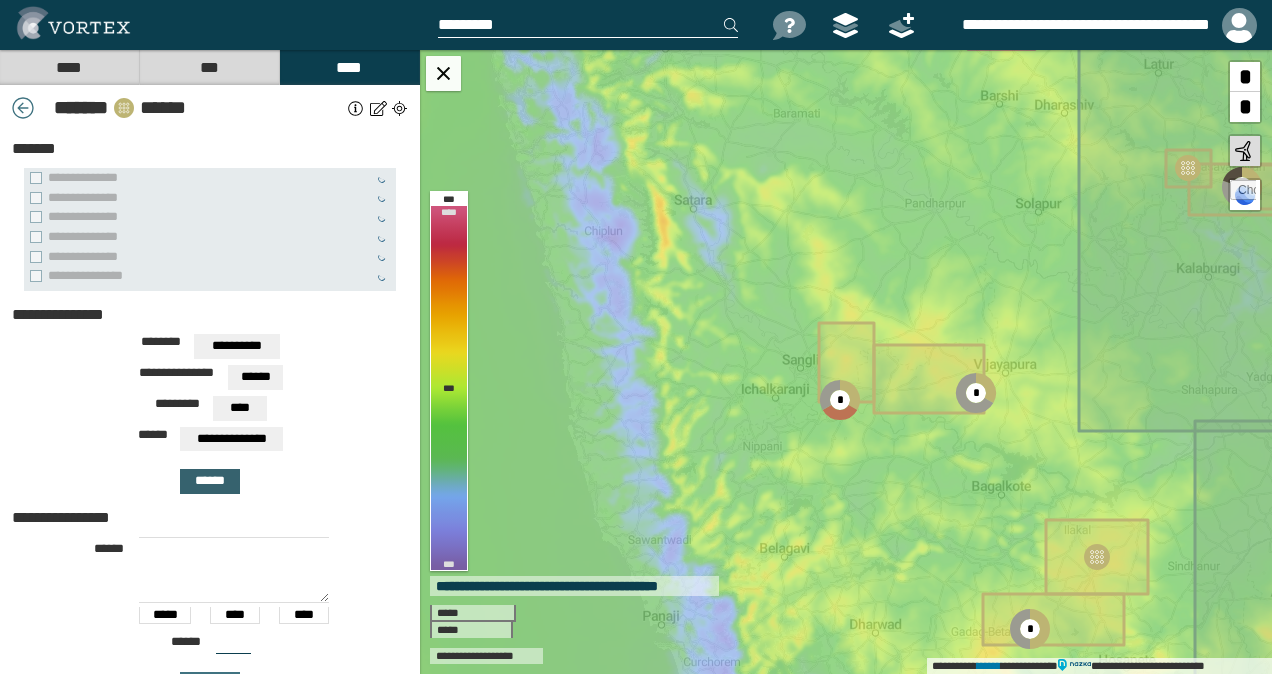 click on "******" at bounding box center (210, 481) 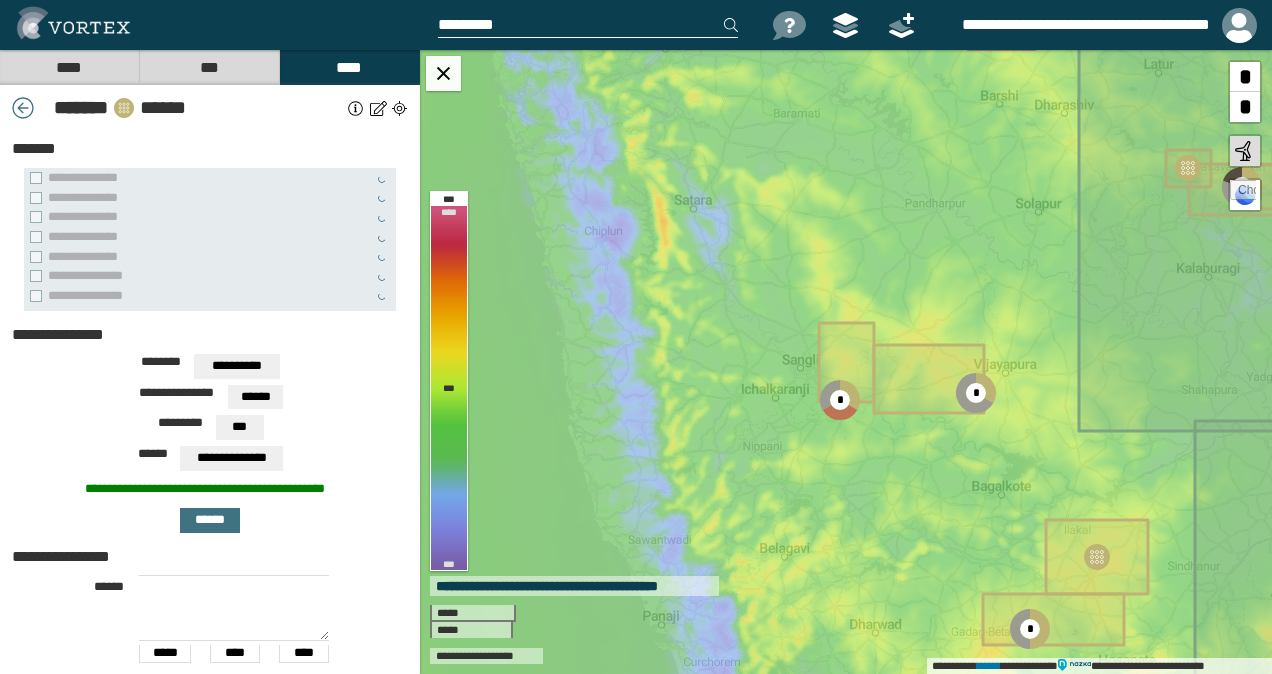 click on "***" at bounding box center (239, 427) 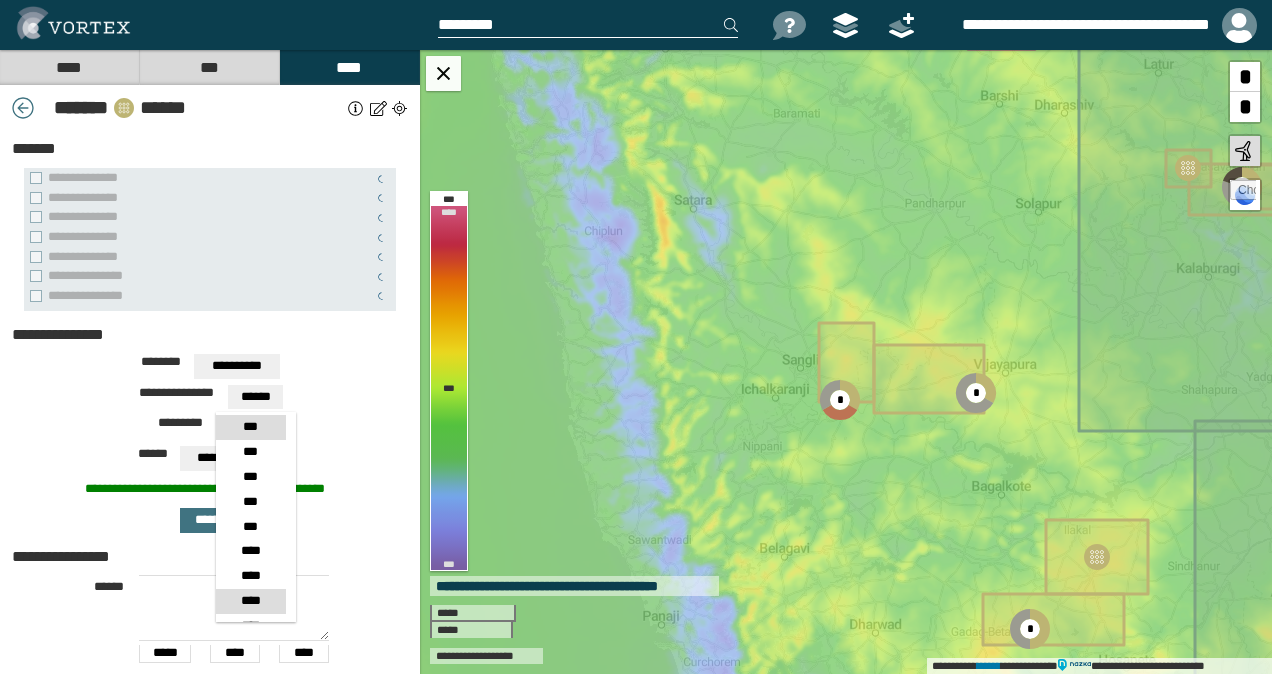 drag, startPoint x: 241, startPoint y: 594, endPoint x: 239, endPoint y: 557, distance: 37.054016 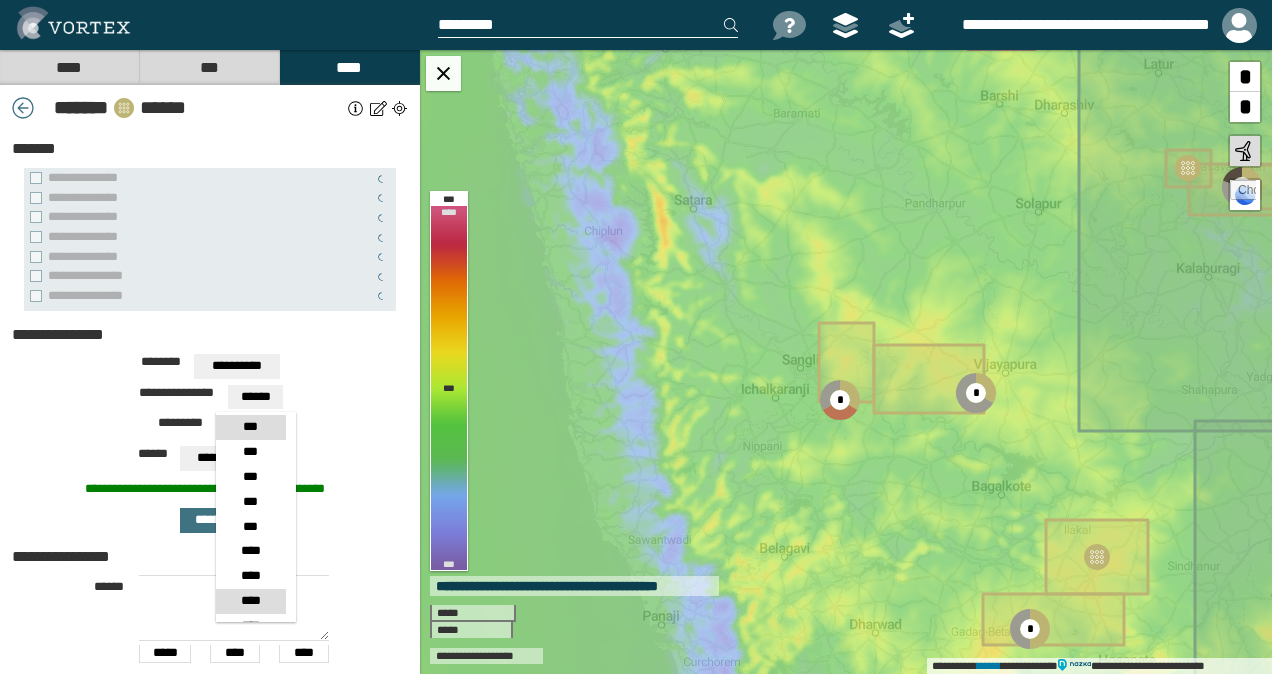 click on "****" at bounding box center [250, 601] 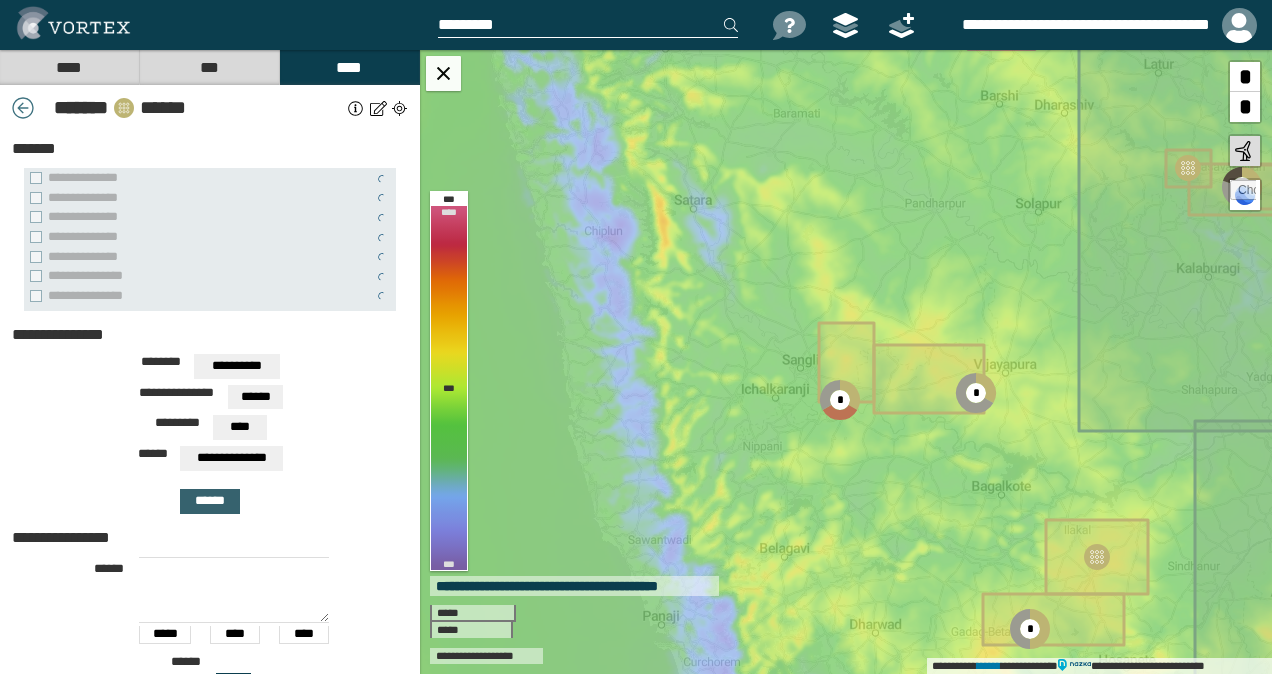 click on "******" at bounding box center (210, 501) 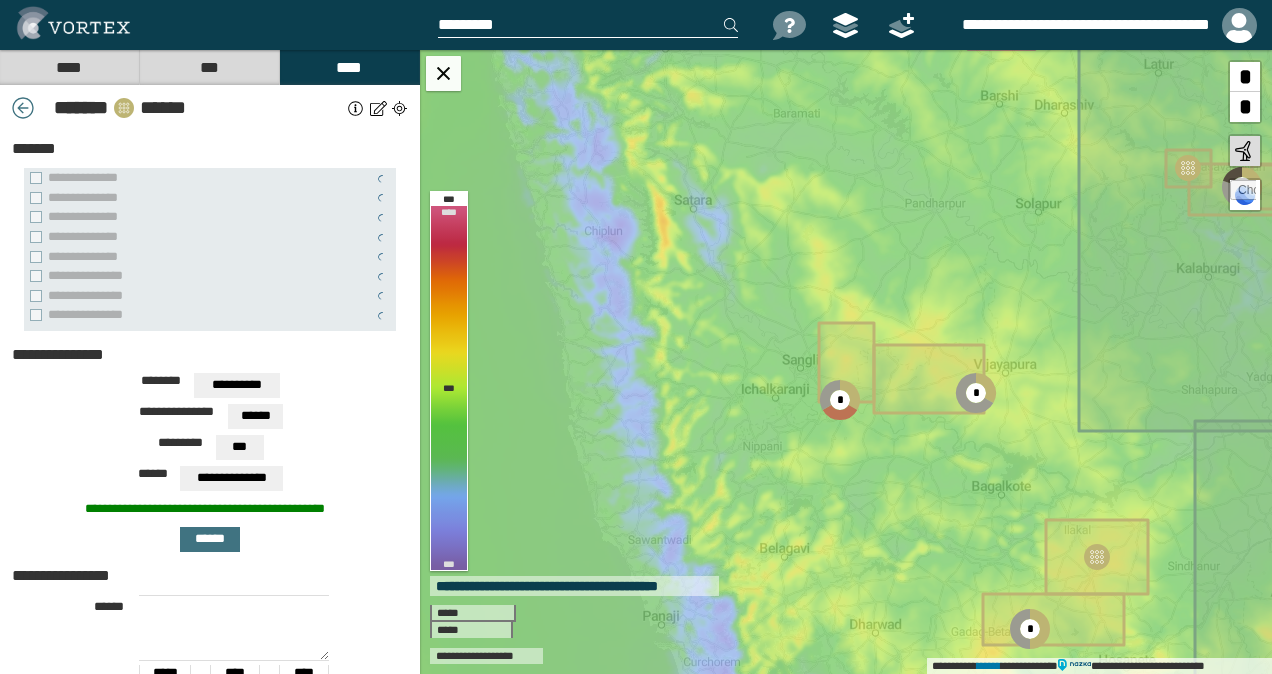 click on "***" at bounding box center (239, 447) 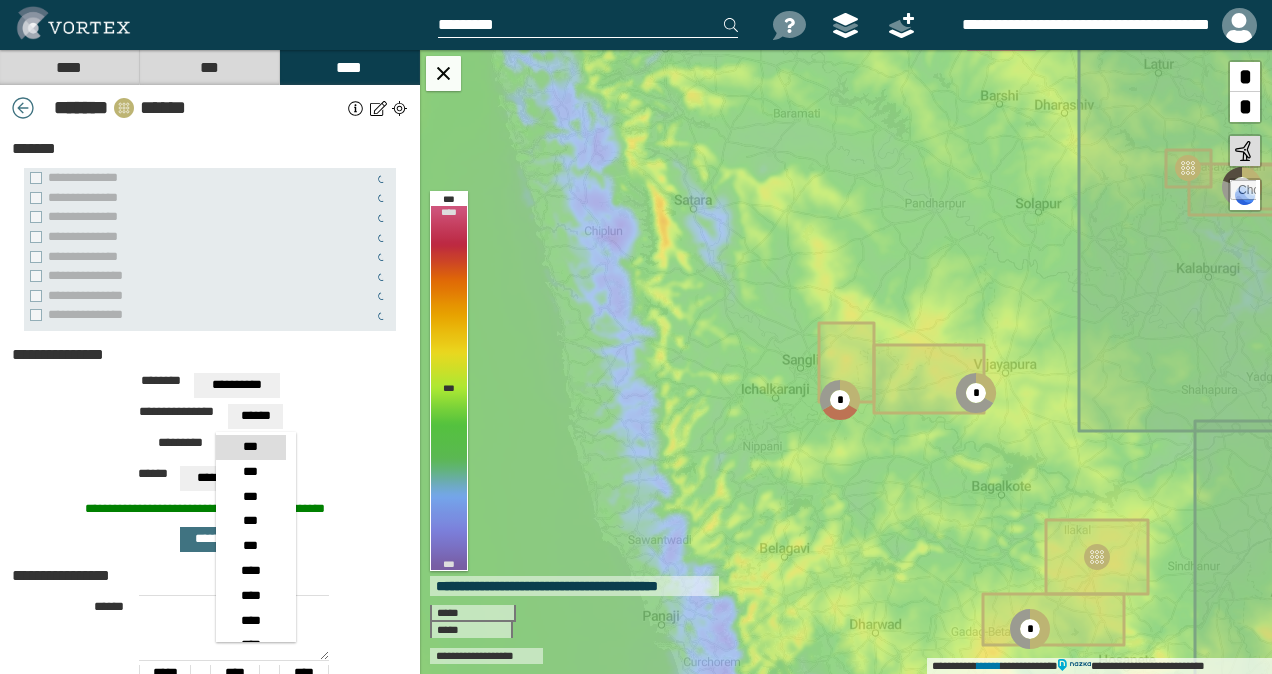 scroll, scrollTop: 100, scrollLeft: 0, axis: vertical 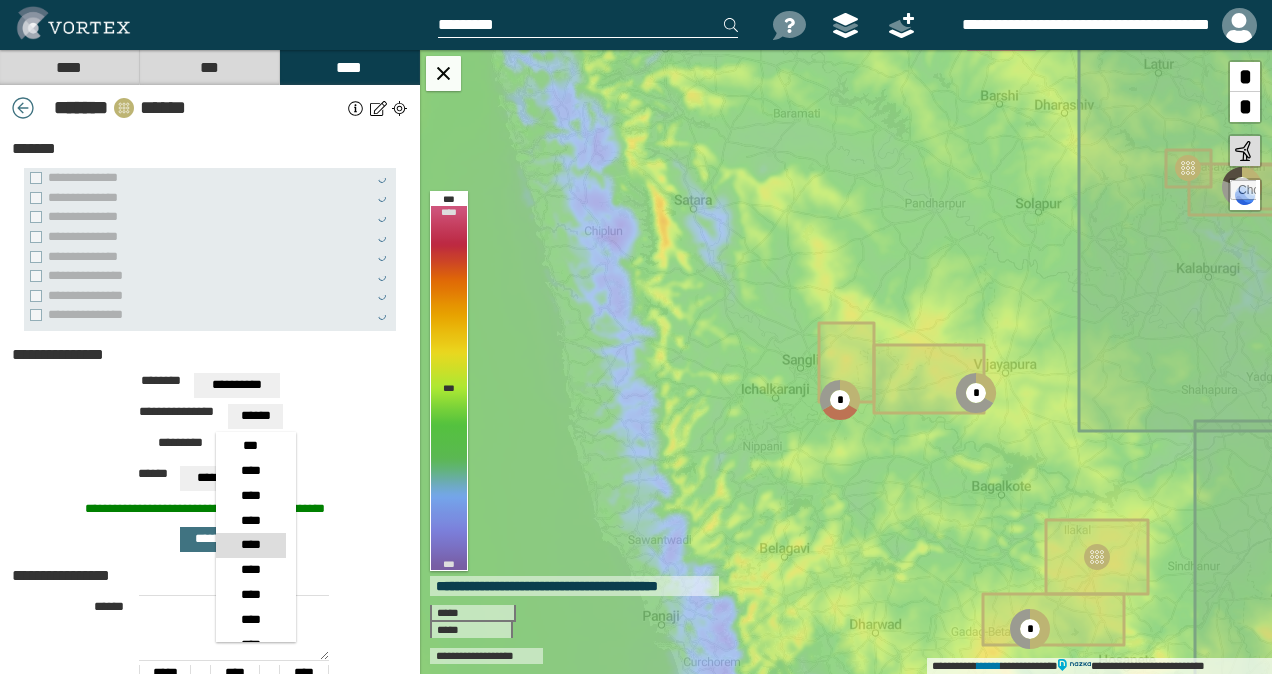 click on "****" at bounding box center (250, 545) 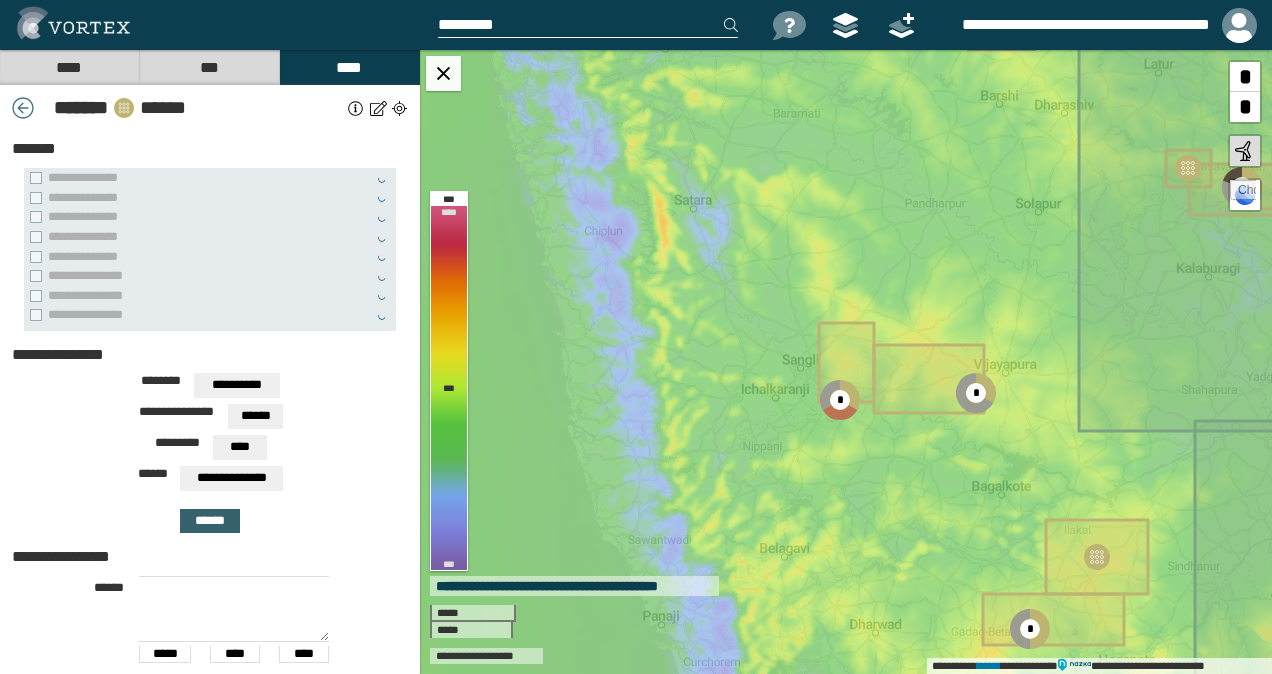 click on "******" at bounding box center [210, 521] 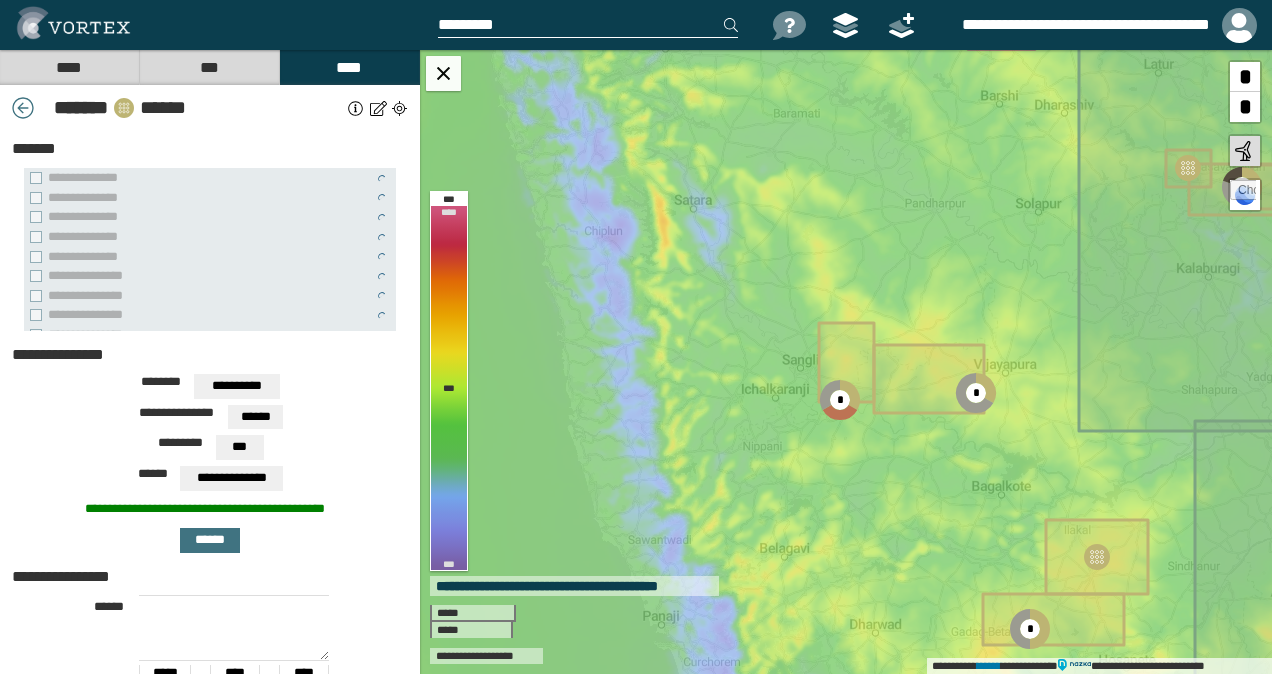 click on "***" at bounding box center (239, 447) 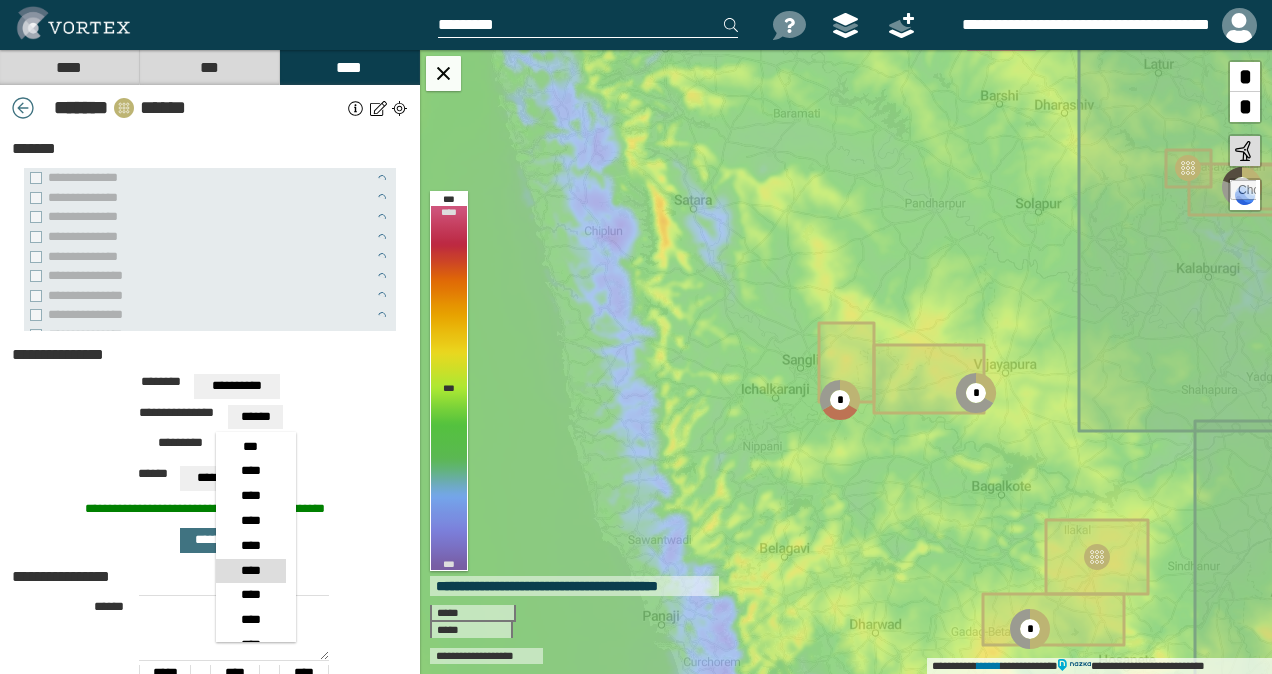 click on "****" at bounding box center [250, 571] 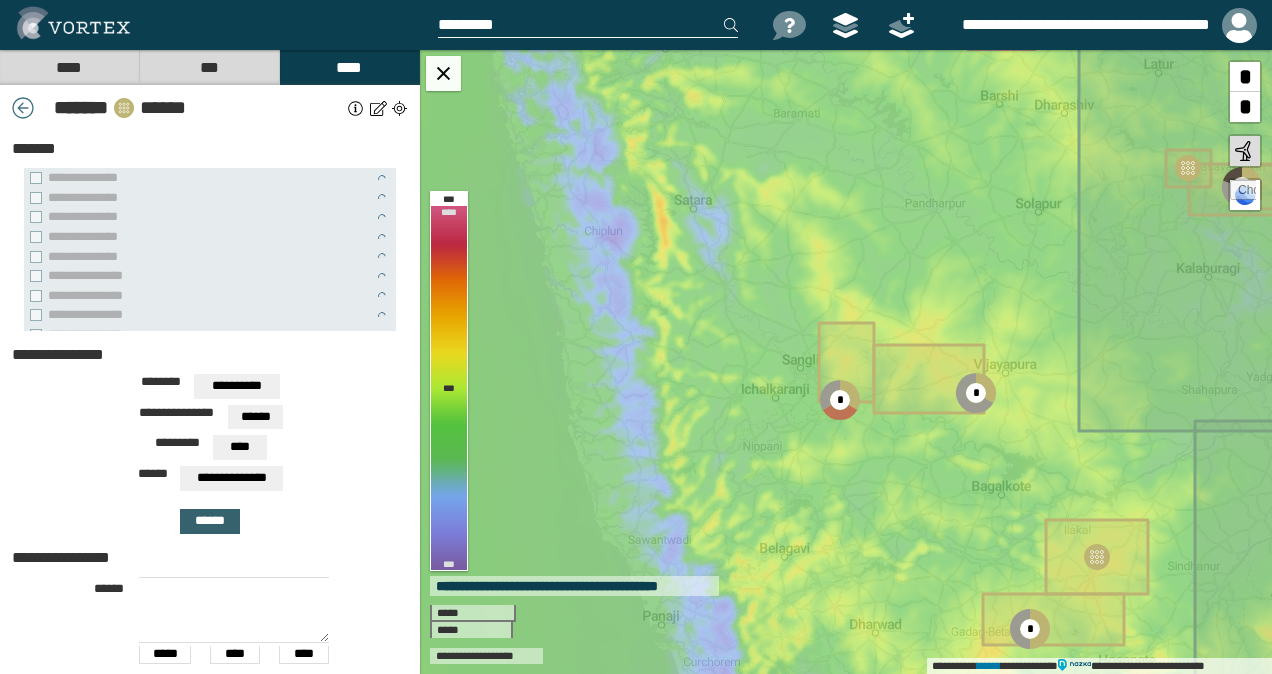 click on "******" at bounding box center (210, 521) 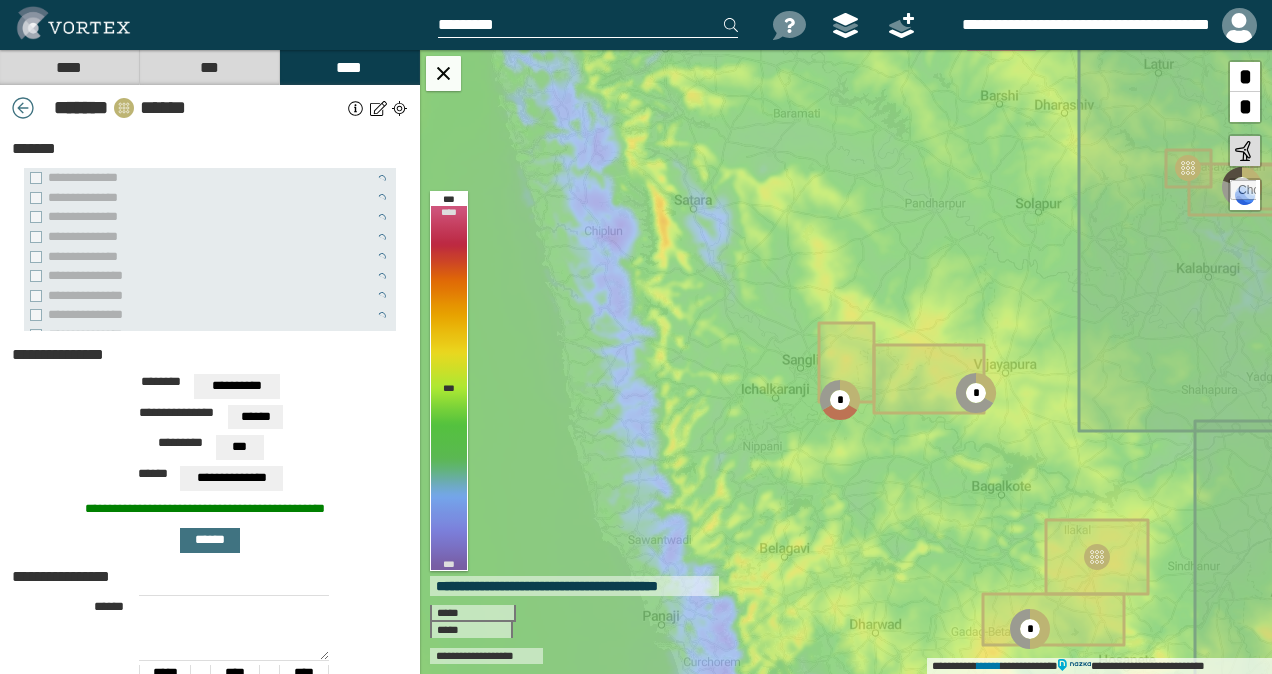 click on "***" at bounding box center (239, 447) 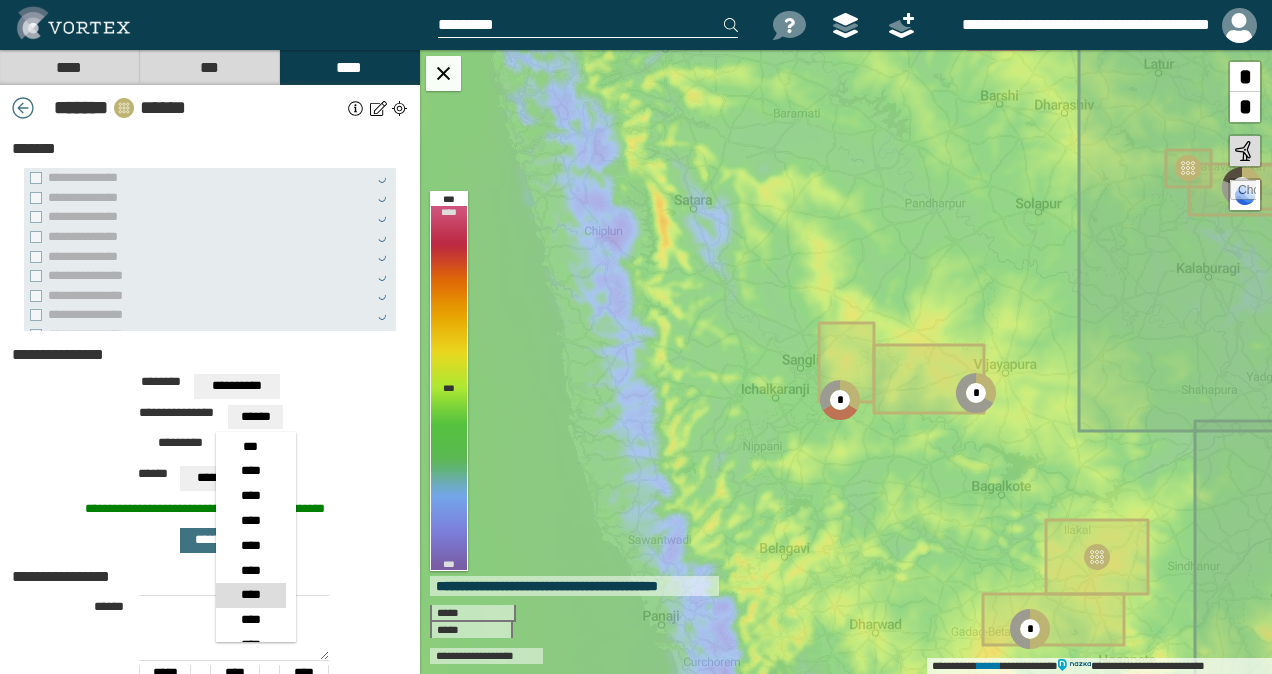 click on "****" at bounding box center (250, 595) 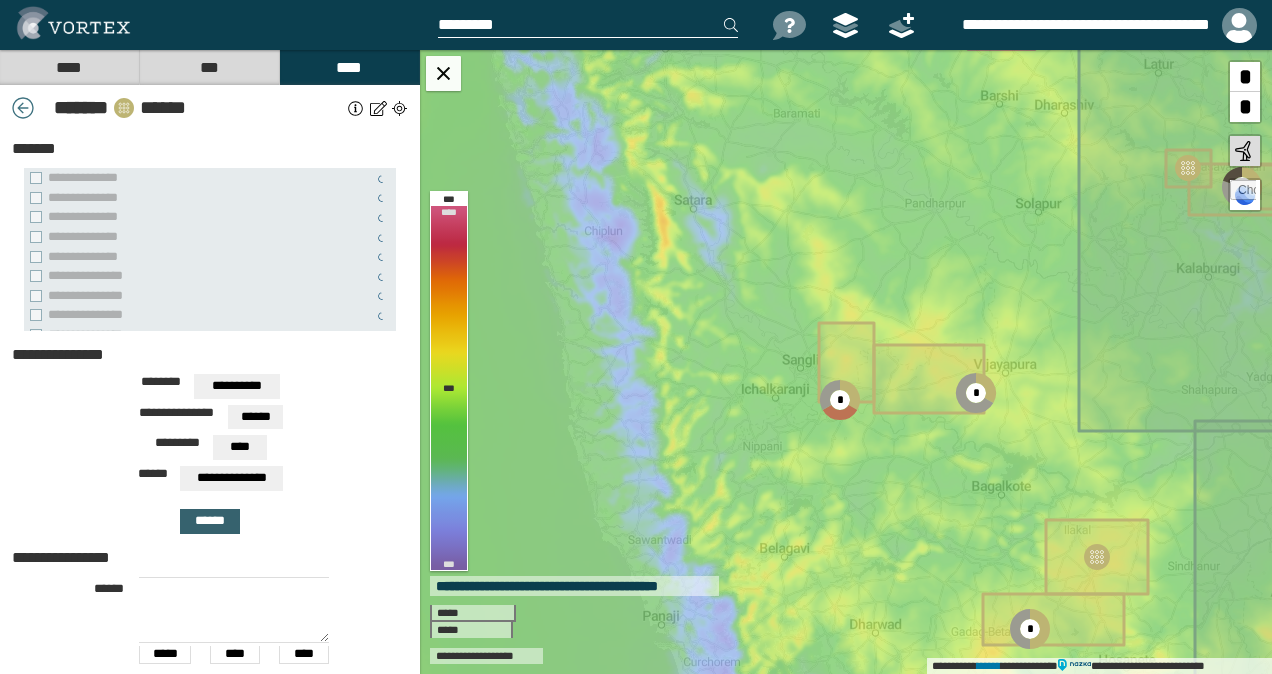 click on "******" at bounding box center [210, 521] 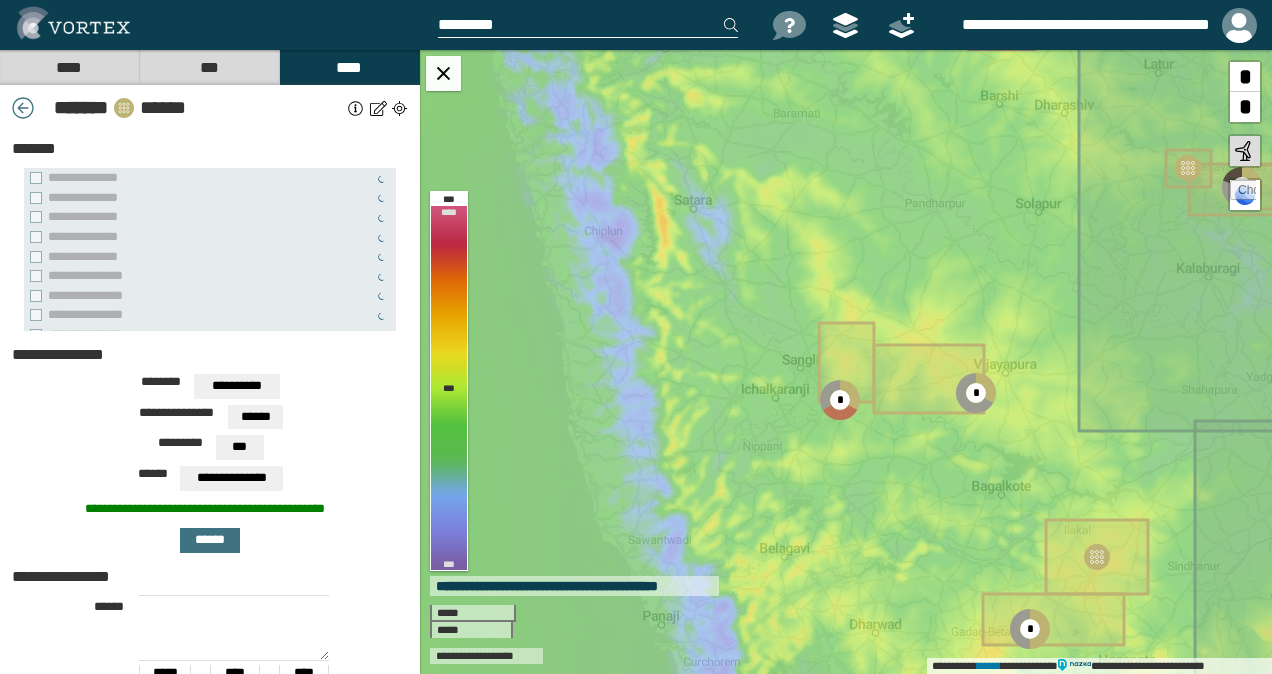 click on "***" at bounding box center [239, 447] 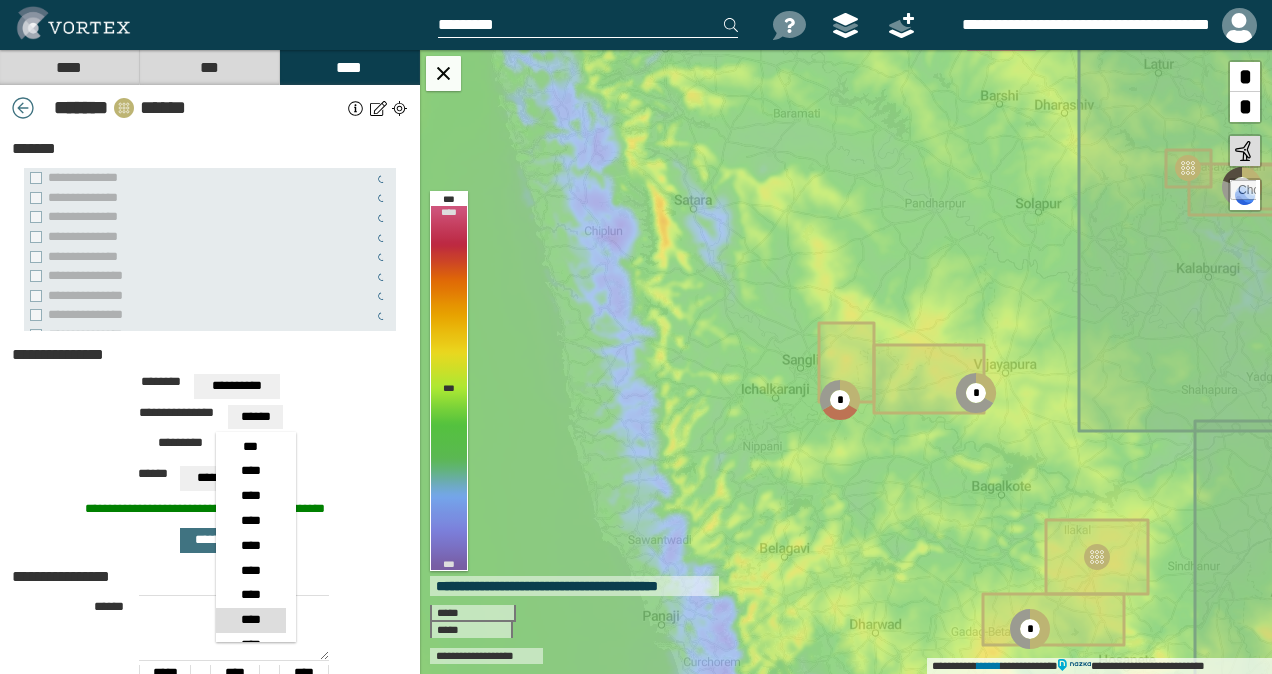 click on "****" at bounding box center [250, 620] 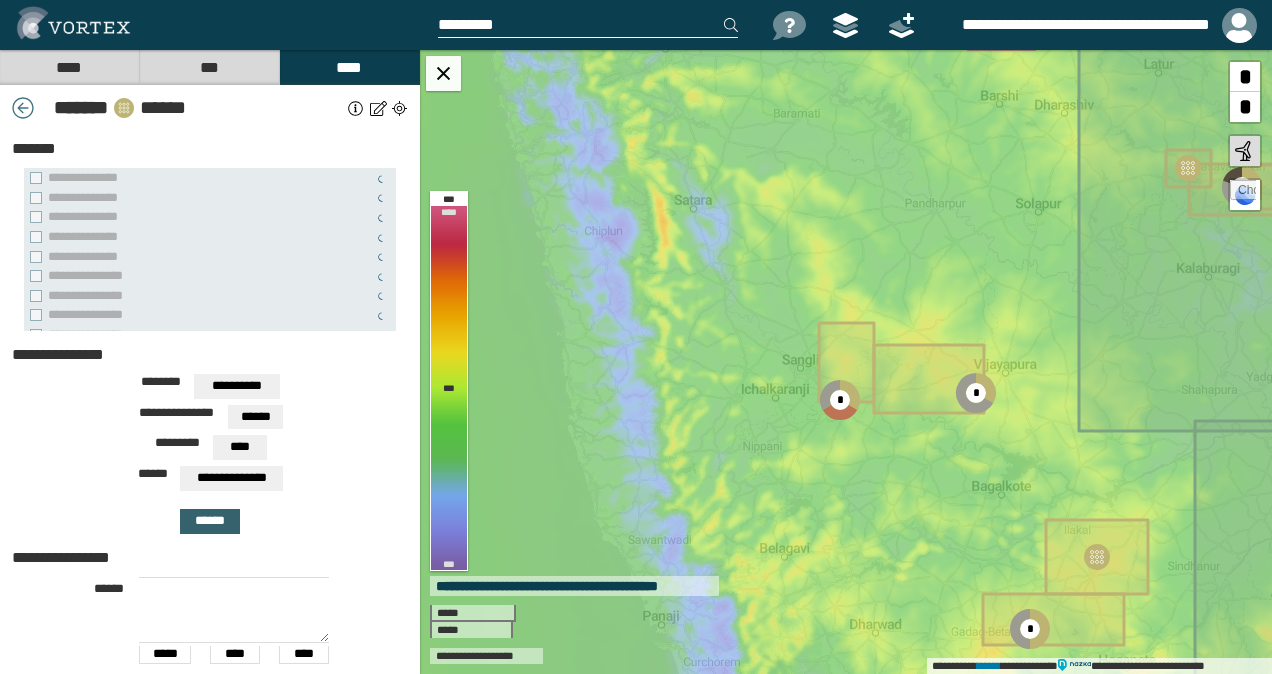click on "******" at bounding box center [210, 521] 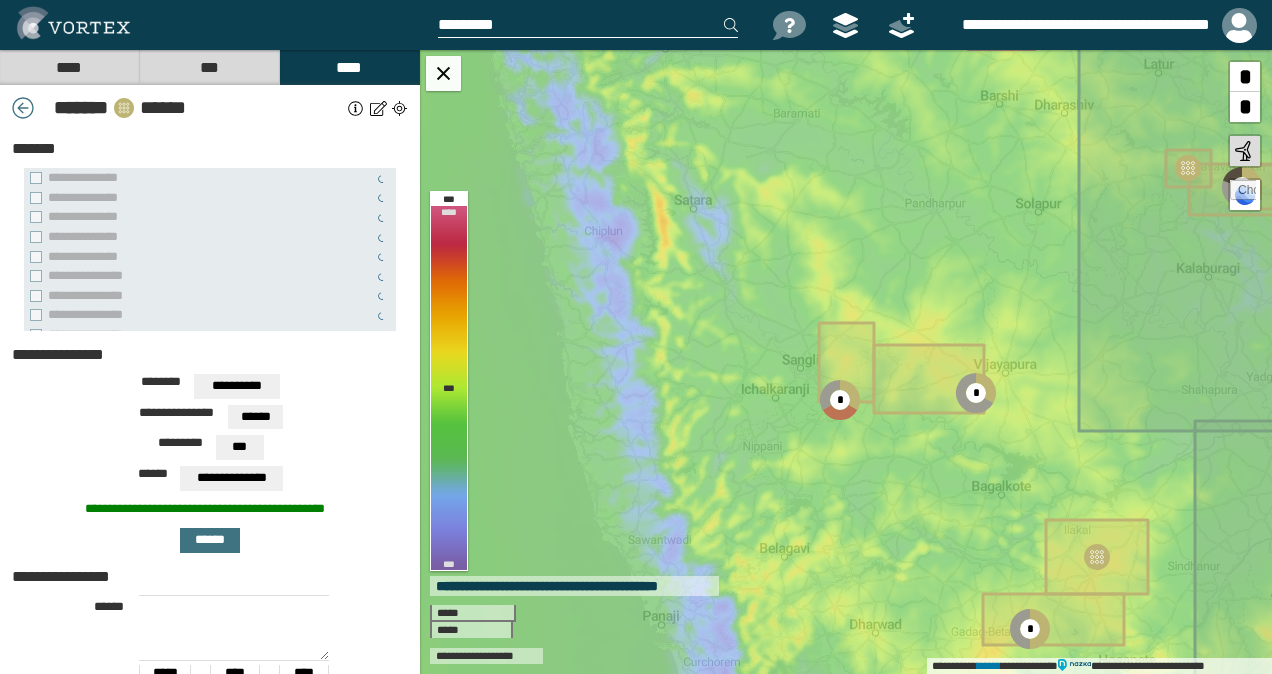 scroll, scrollTop: 58, scrollLeft: 0, axis: vertical 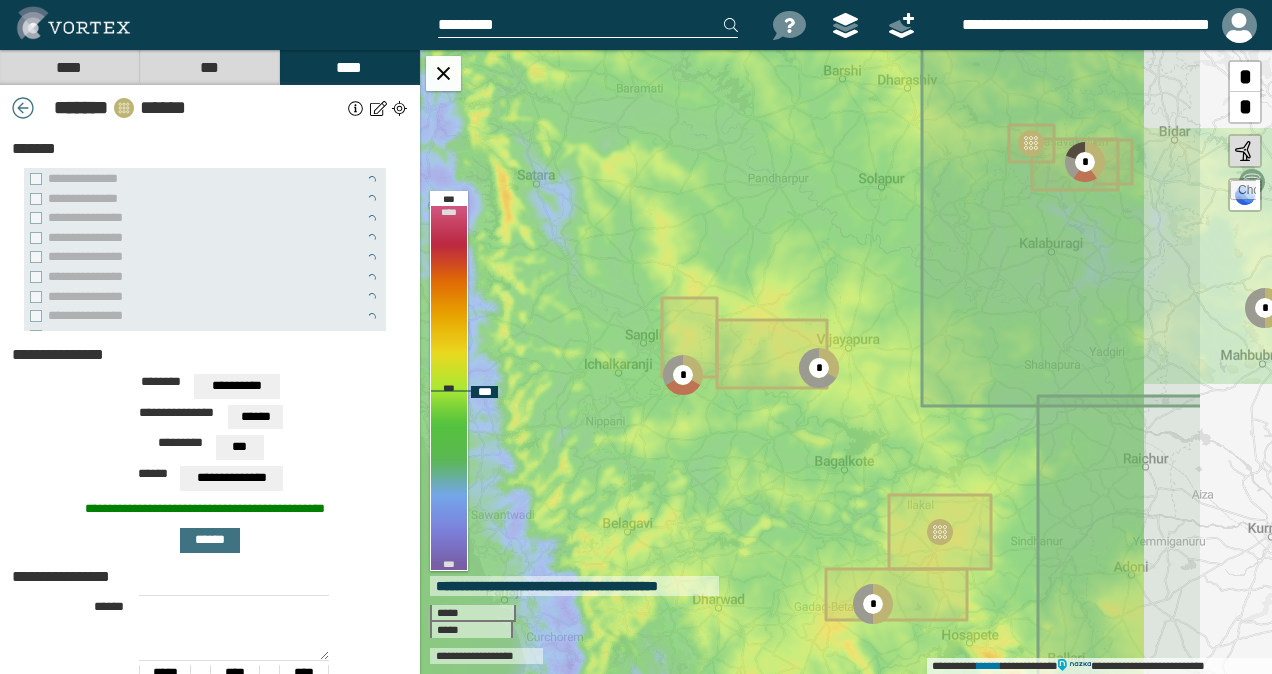 drag, startPoint x: 841, startPoint y: 509, endPoint x: 660, endPoint y: 446, distance: 191.65073 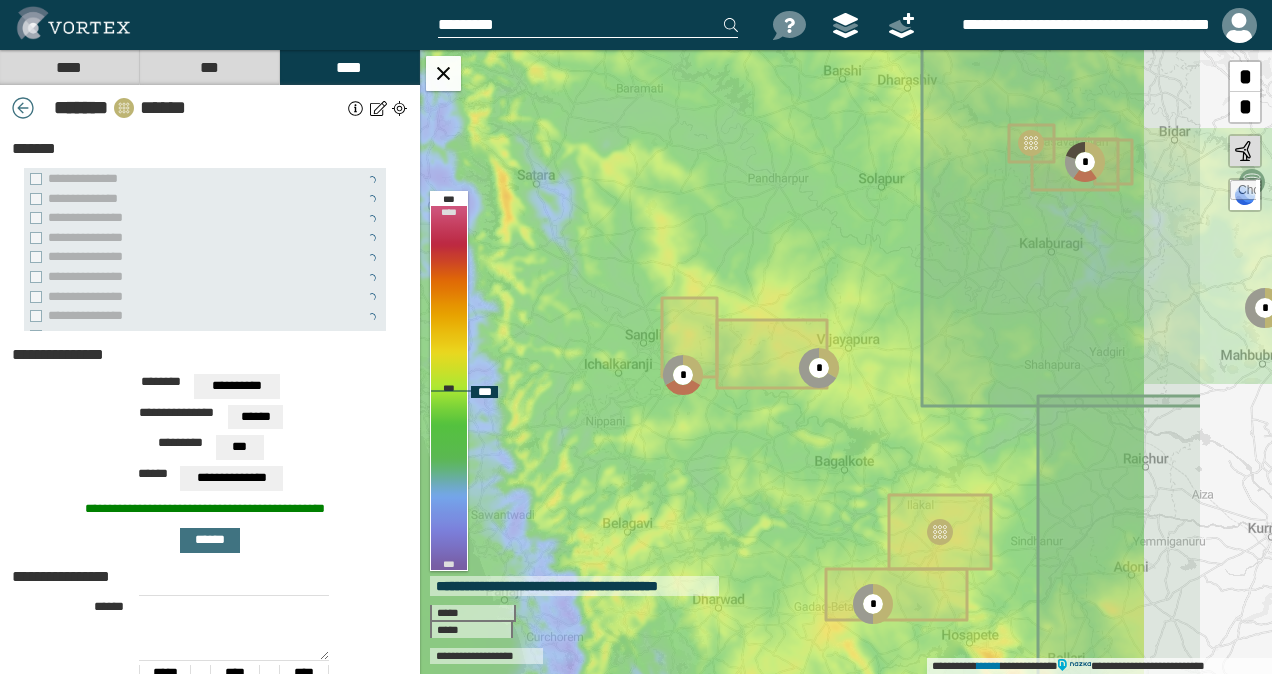 click on "**********" at bounding box center [846, 362] 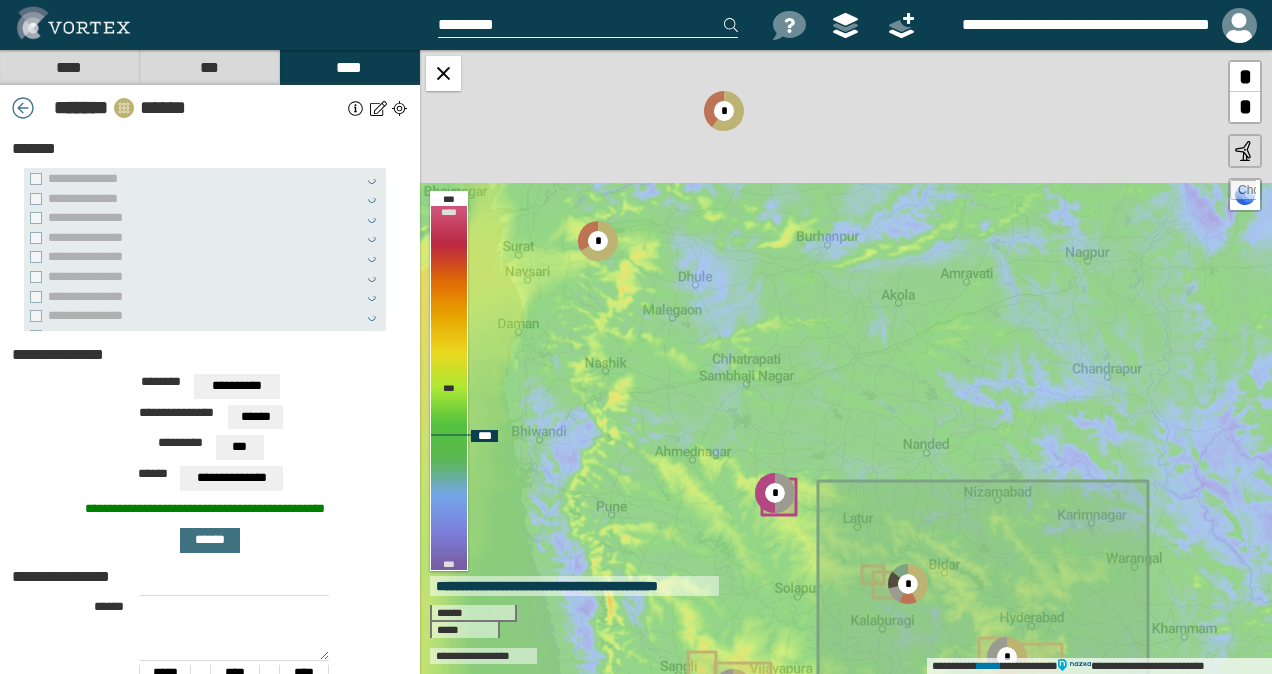 drag, startPoint x: 693, startPoint y: 242, endPoint x: 761, endPoint y: 595, distance: 359.48993 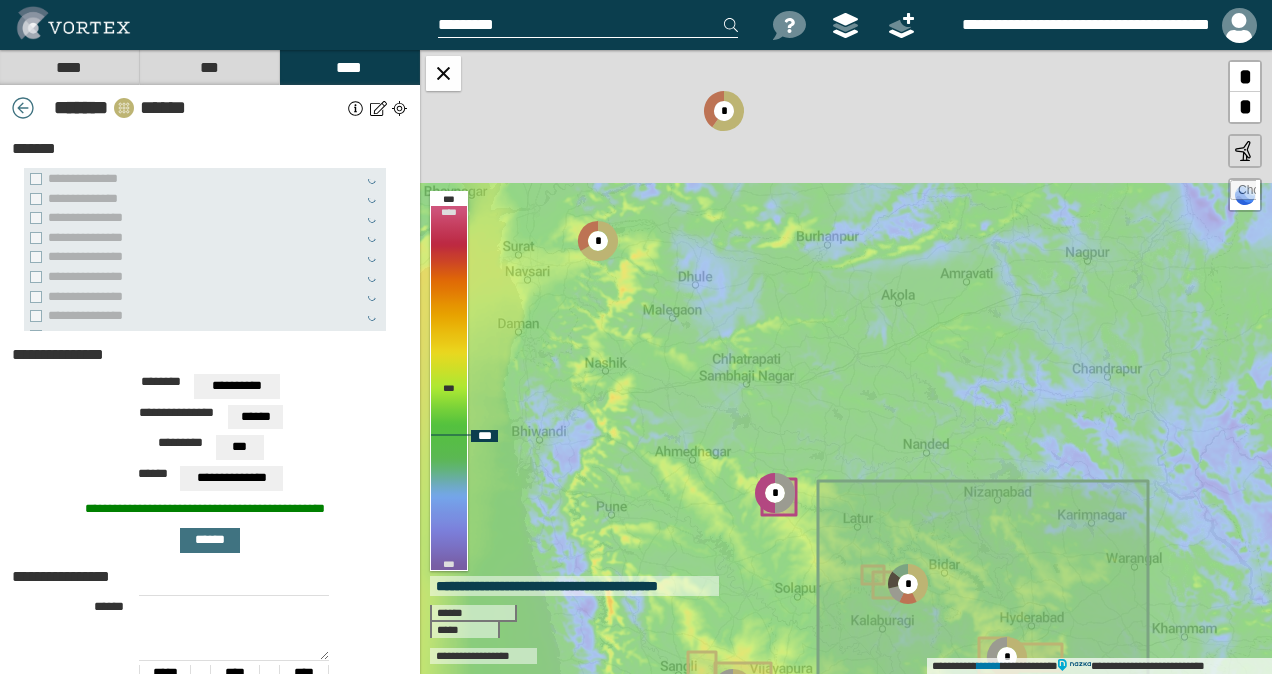 click on "**********" at bounding box center (846, 362) 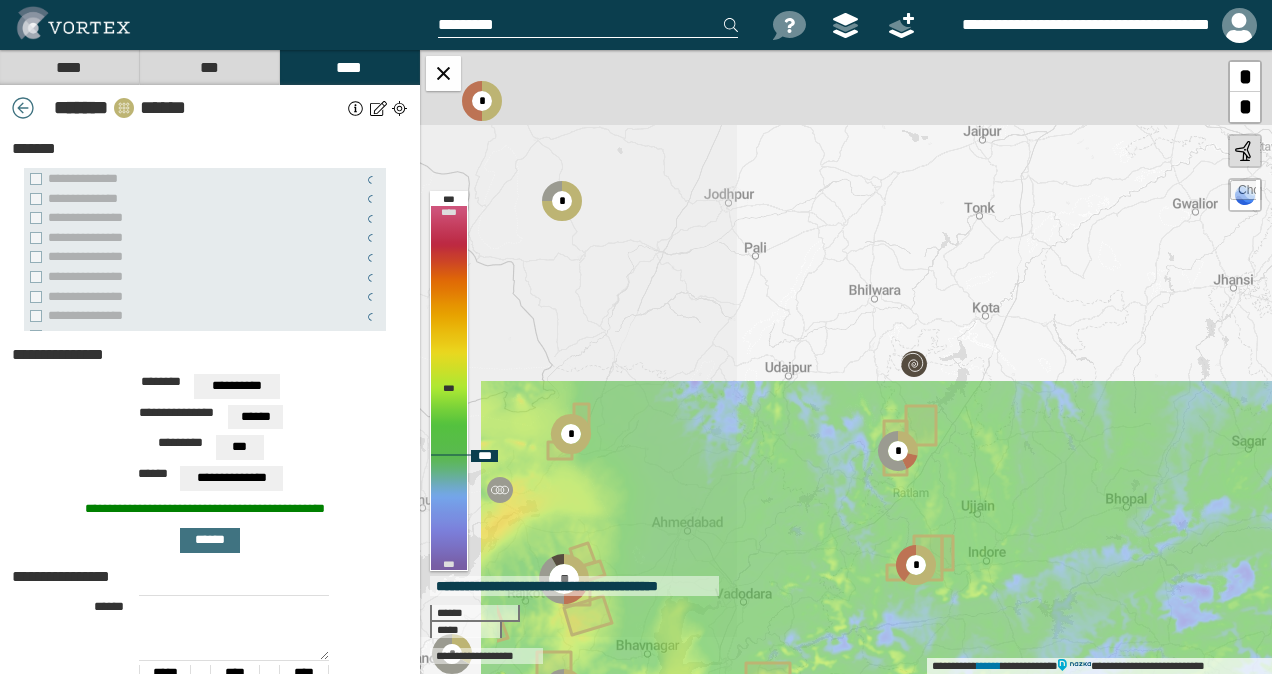 drag, startPoint x: 622, startPoint y: 212, endPoint x: 808, endPoint y: 625, distance: 452.95145 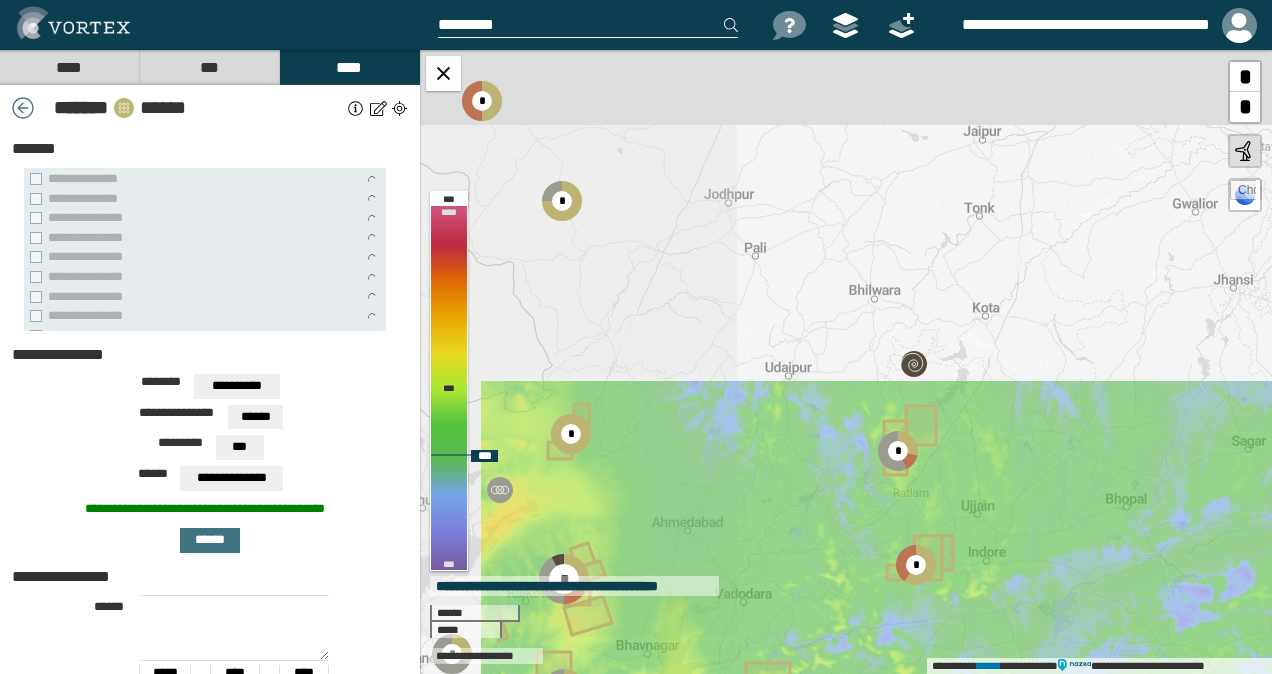 click on "**********" at bounding box center [846, 362] 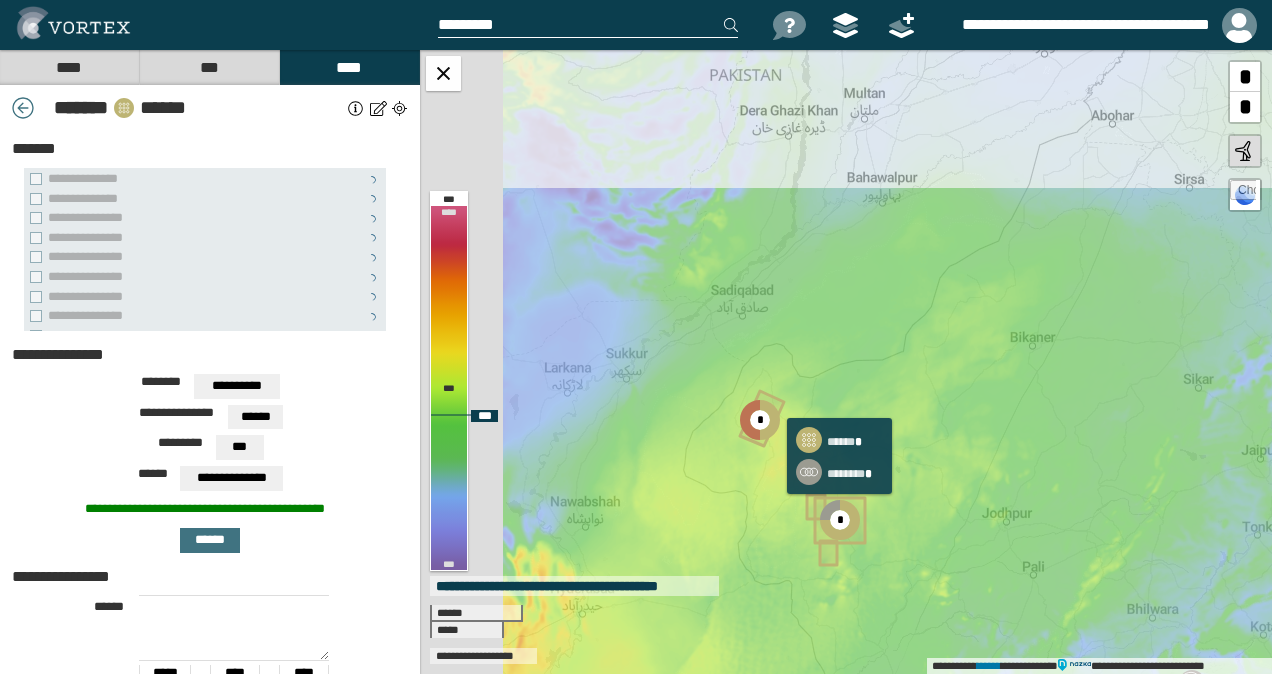 drag, startPoint x: 602, startPoint y: 285, endPoint x: 844, endPoint y: 532, distance: 345.7933 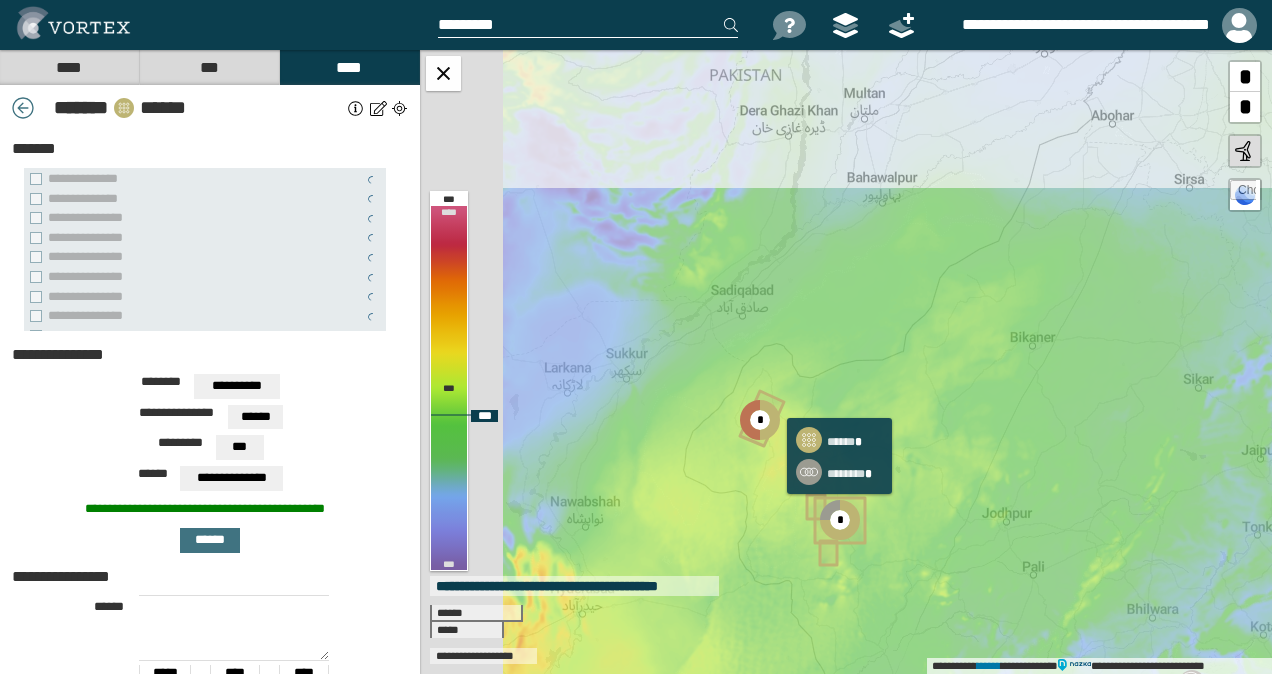click 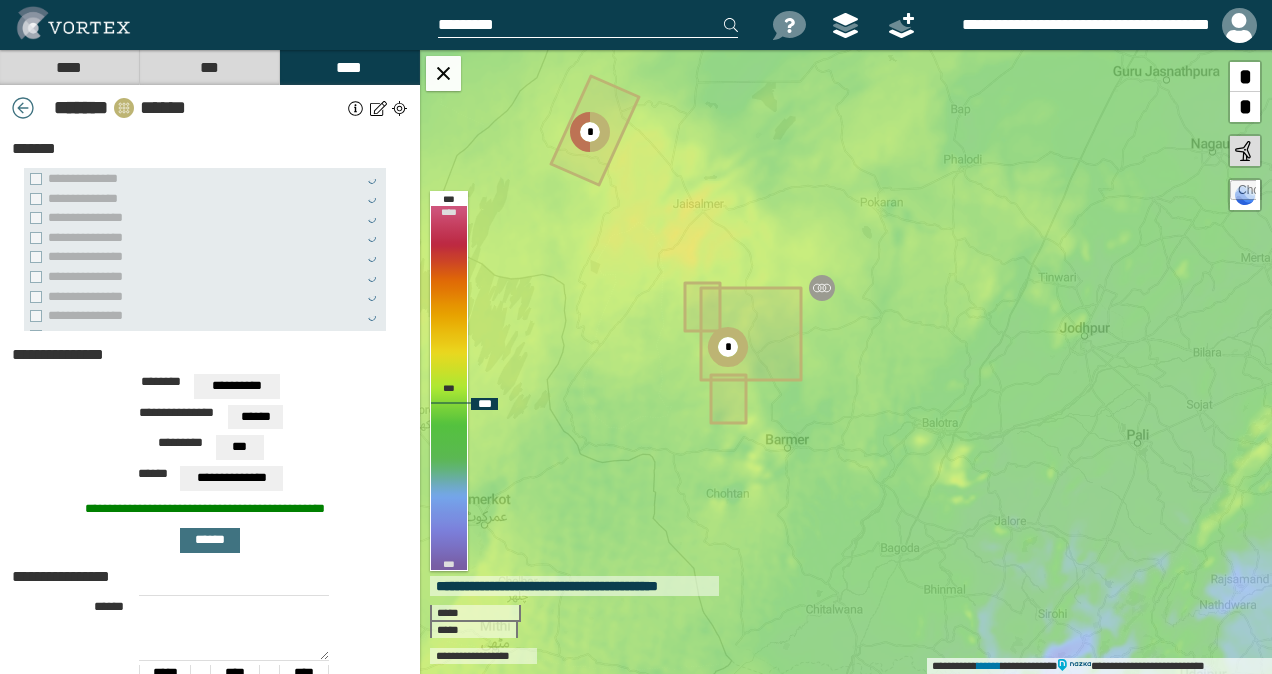 drag, startPoint x: 795, startPoint y: 513, endPoint x: 658, endPoint y: 350, distance: 212.92722 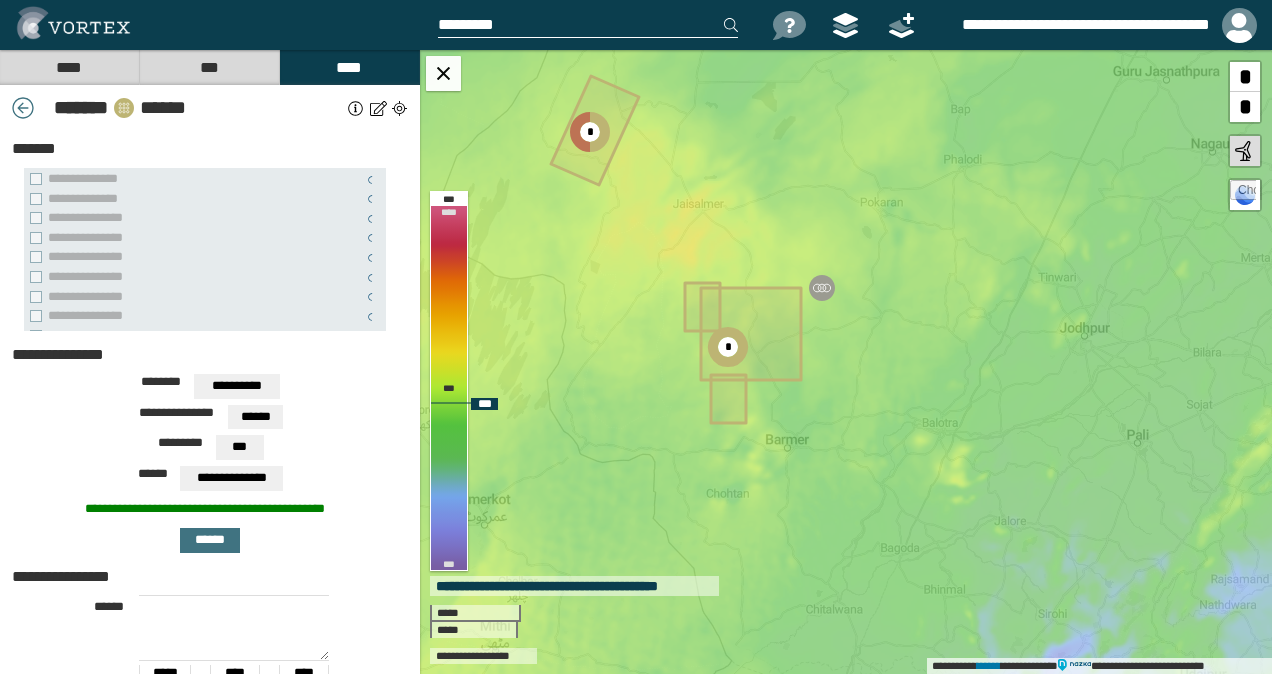 click on "**********" at bounding box center (846, 362) 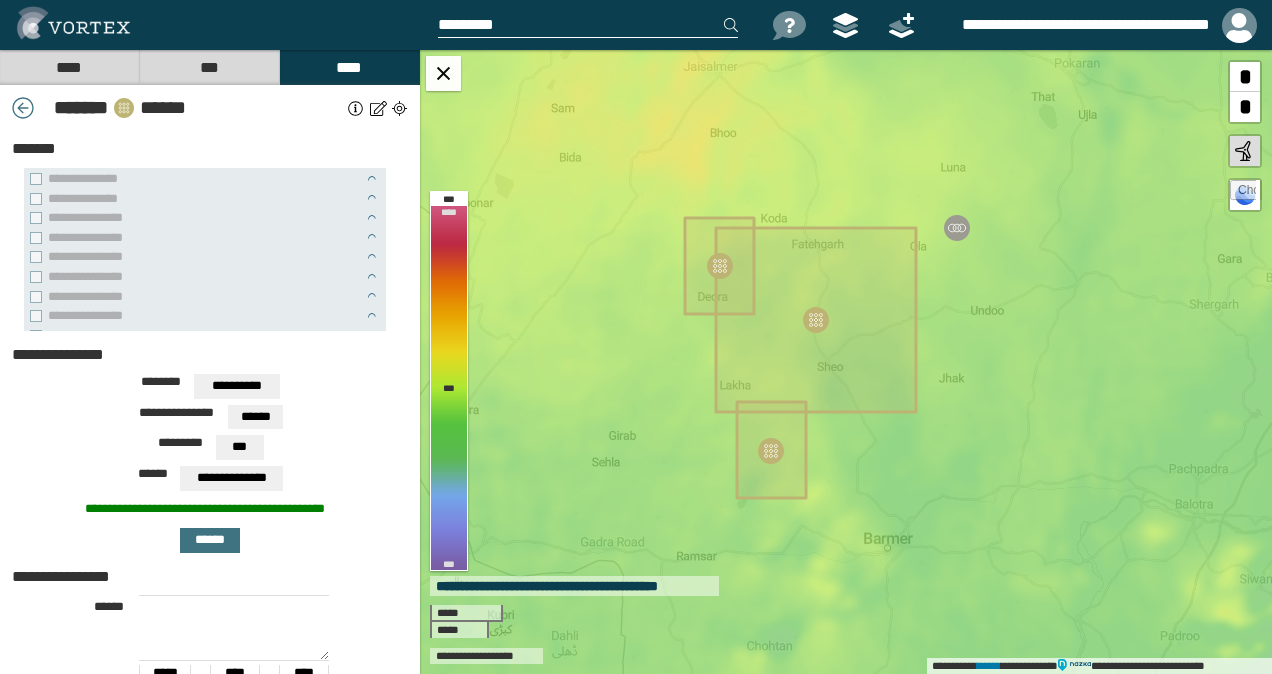 click on "****" at bounding box center (69, 67) 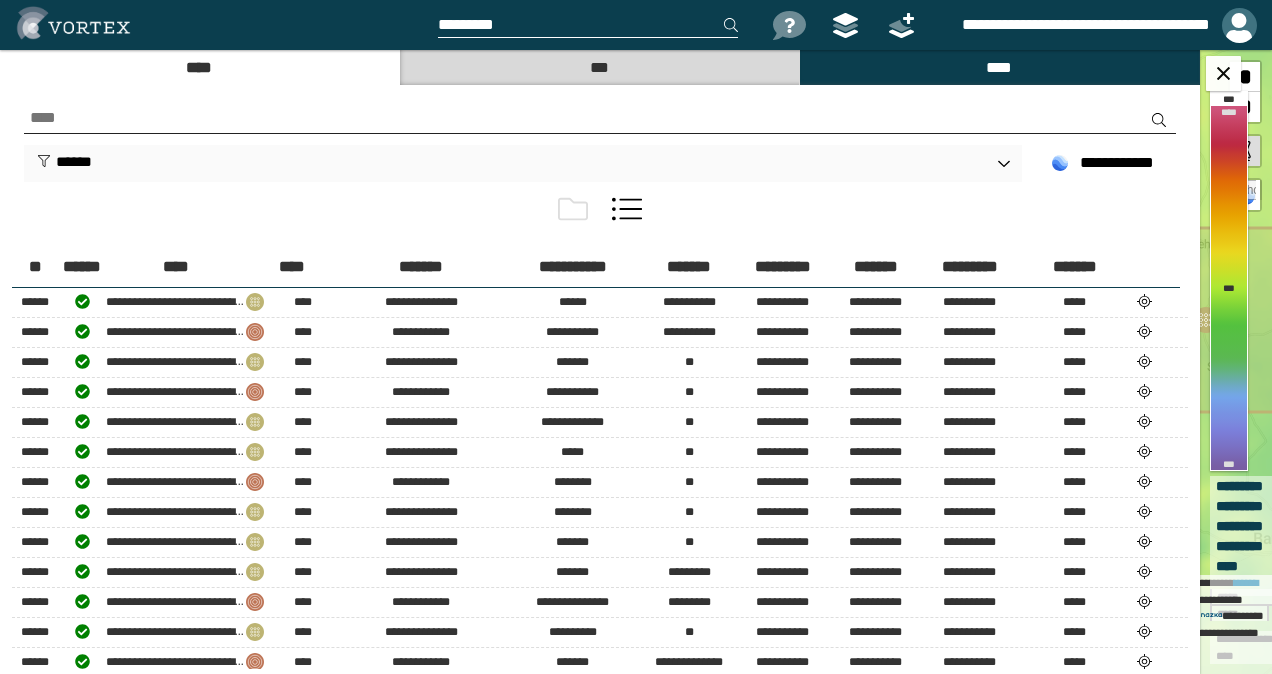 click at bounding box center (1239, 25) 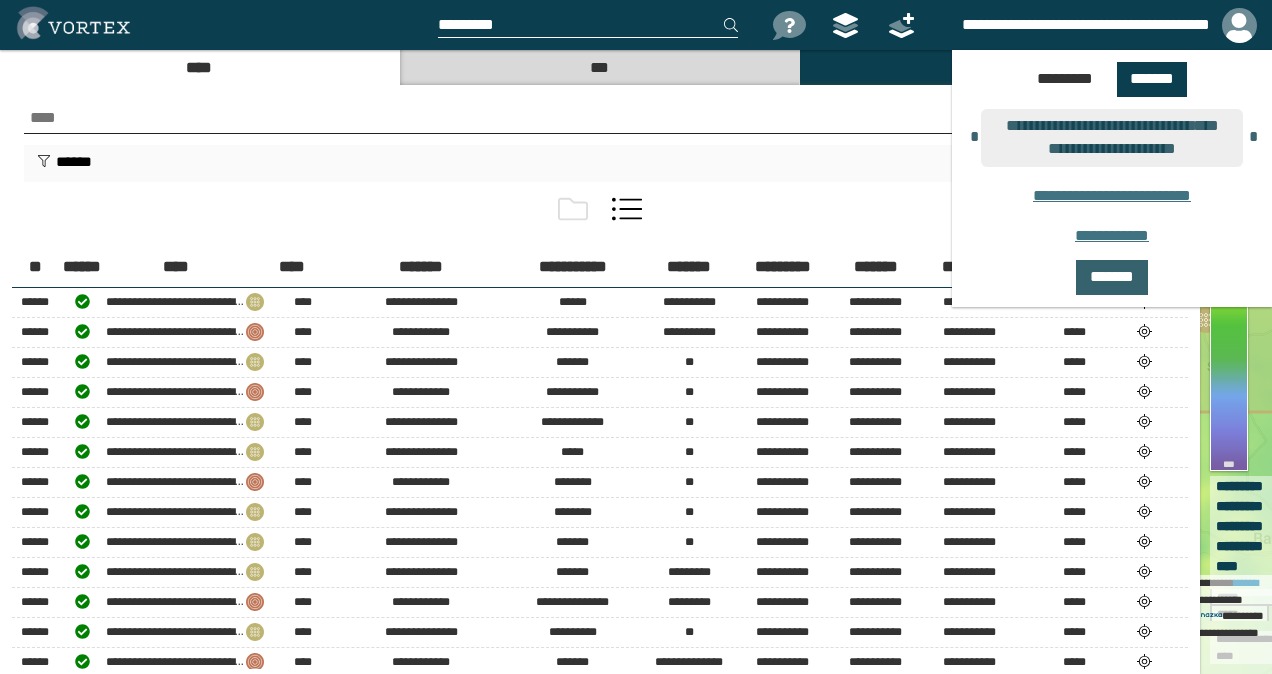 click on "*******" at bounding box center (1112, 277) 